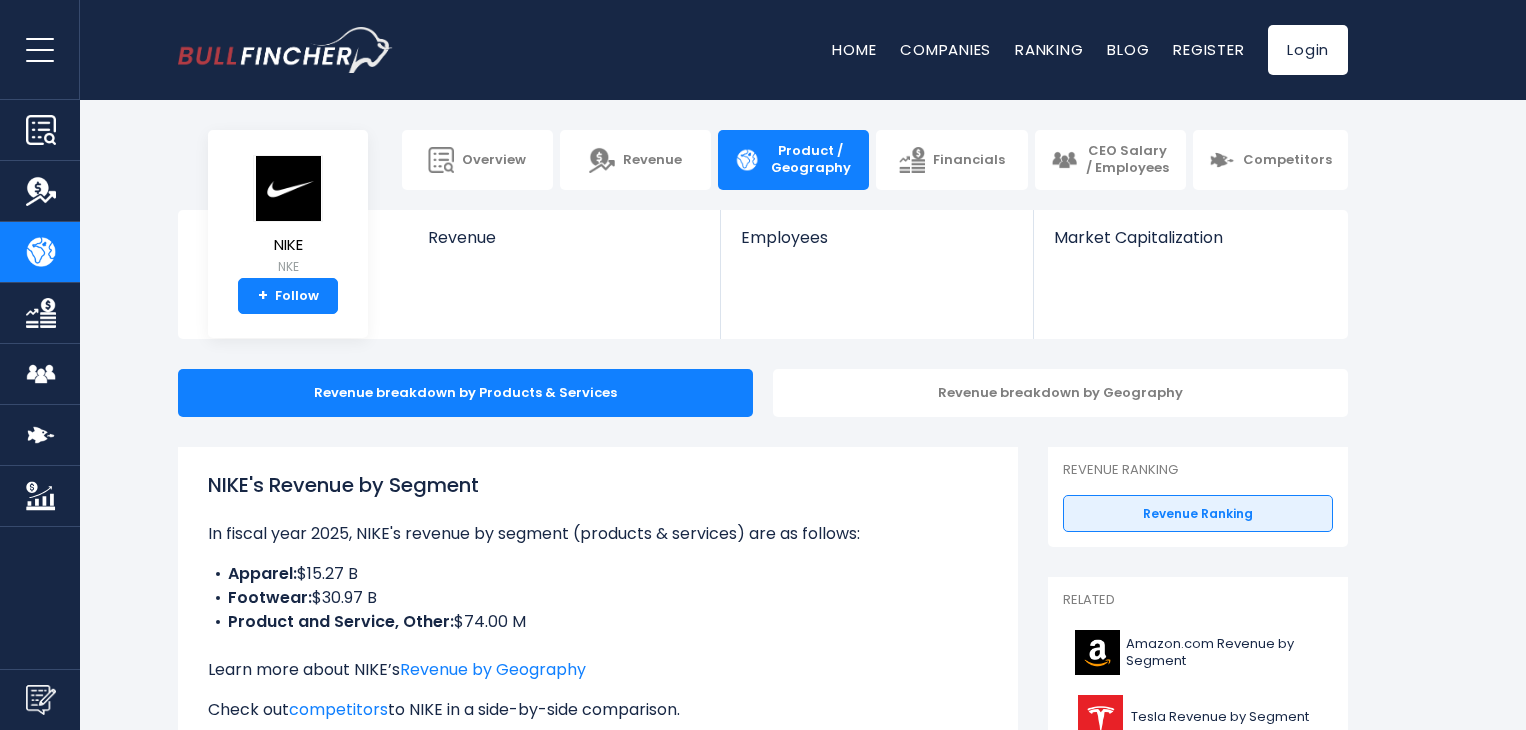 scroll, scrollTop: 92, scrollLeft: 0, axis: vertical 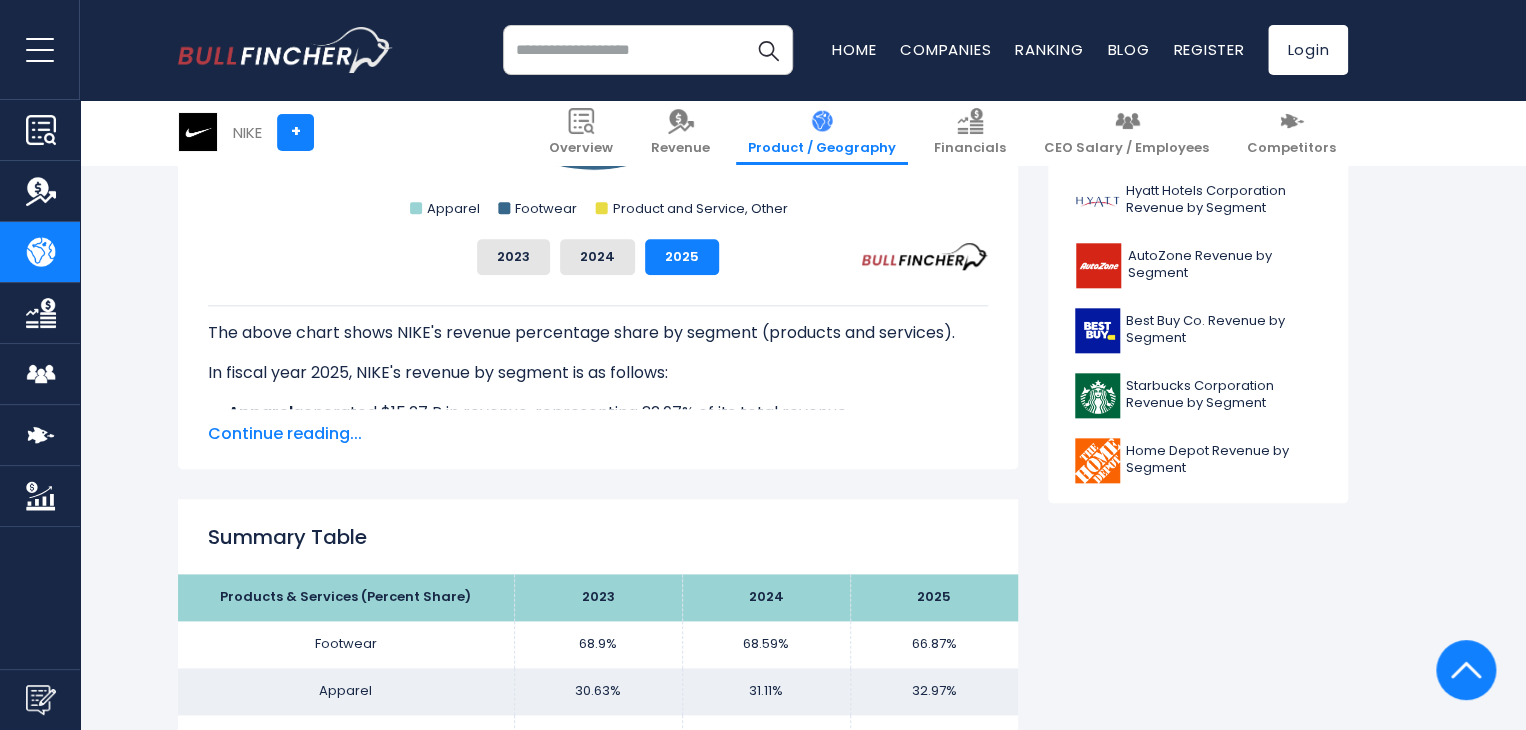 click on "Continue reading..." at bounding box center [598, 434] 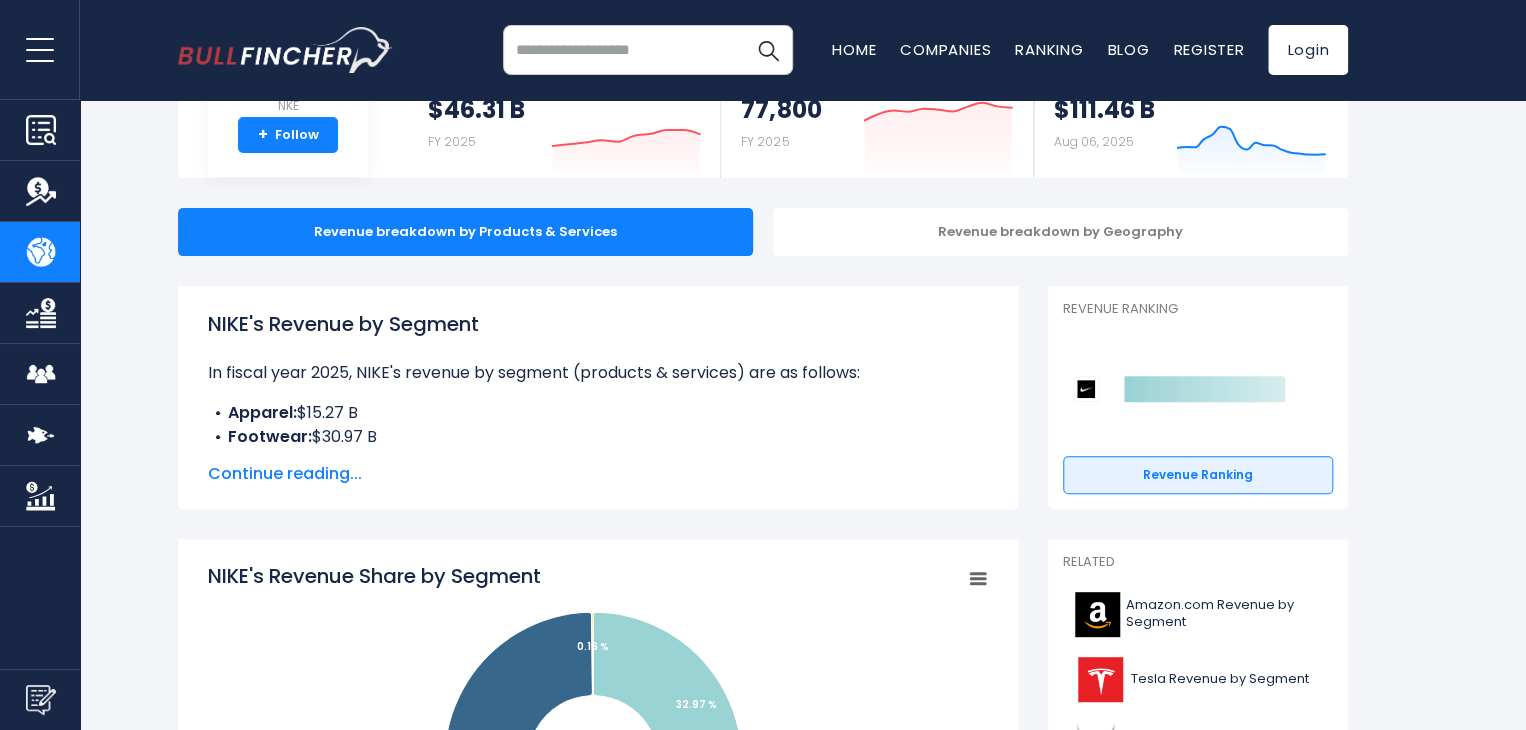 scroll, scrollTop: 200, scrollLeft: 0, axis: vertical 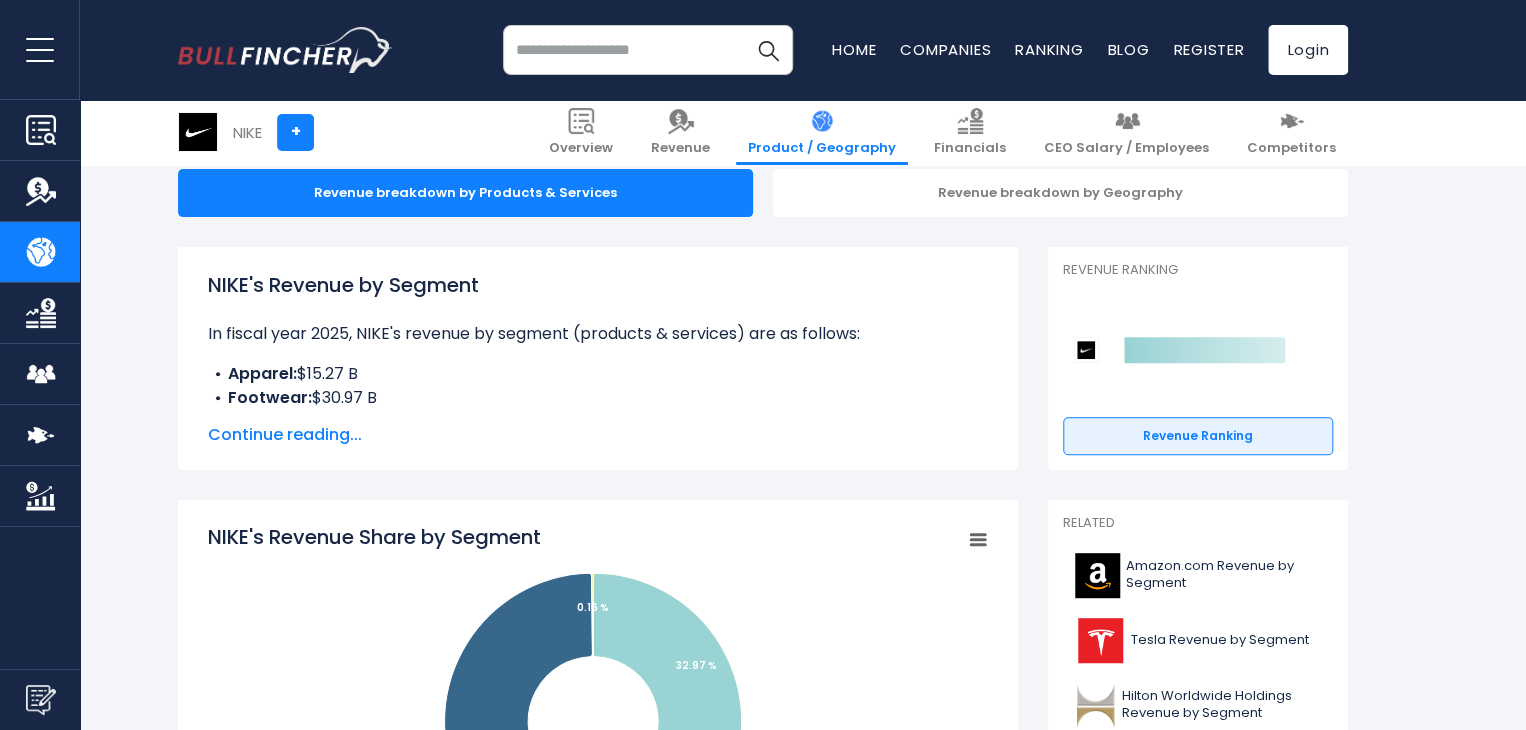 drag, startPoint x: 201, startPoint y: 281, endPoint x: 405, endPoint y: 396, distance: 234.18155 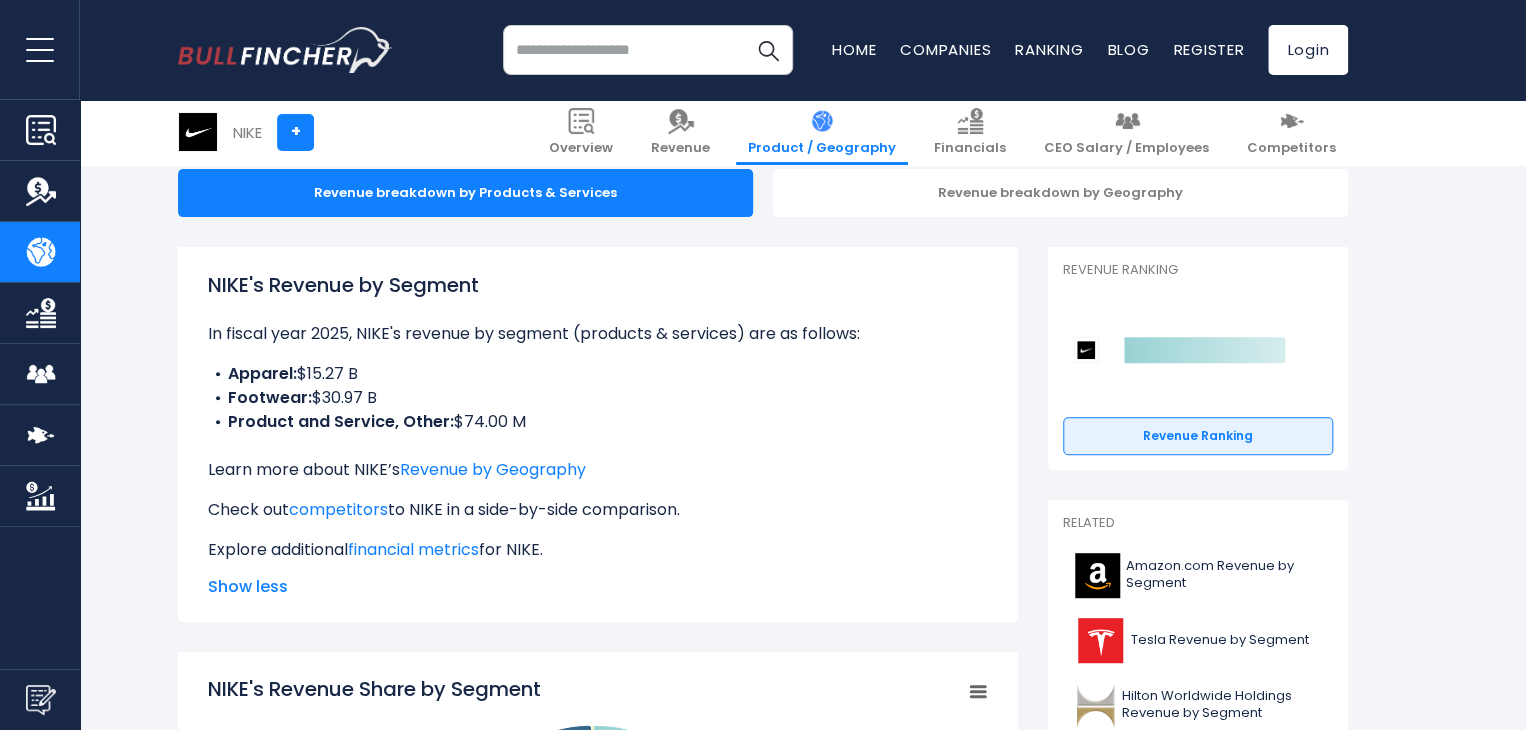 drag, startPoint x: 203, startPoint y: 280, endPoint x: 702, endPoint y: 517, distance: 552.42194 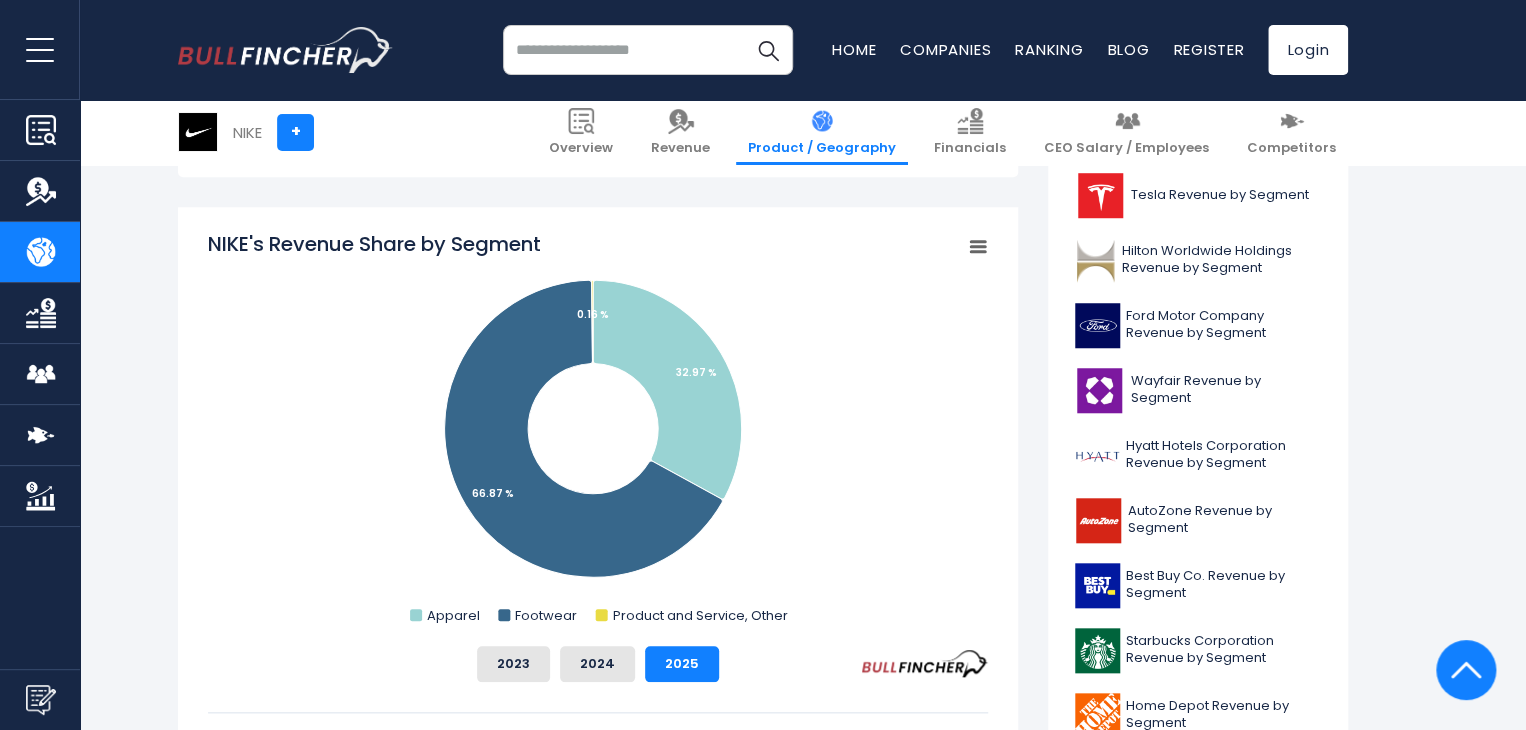 scroll, scrollTop: 700, scrollLeft: 0, axis: vertical 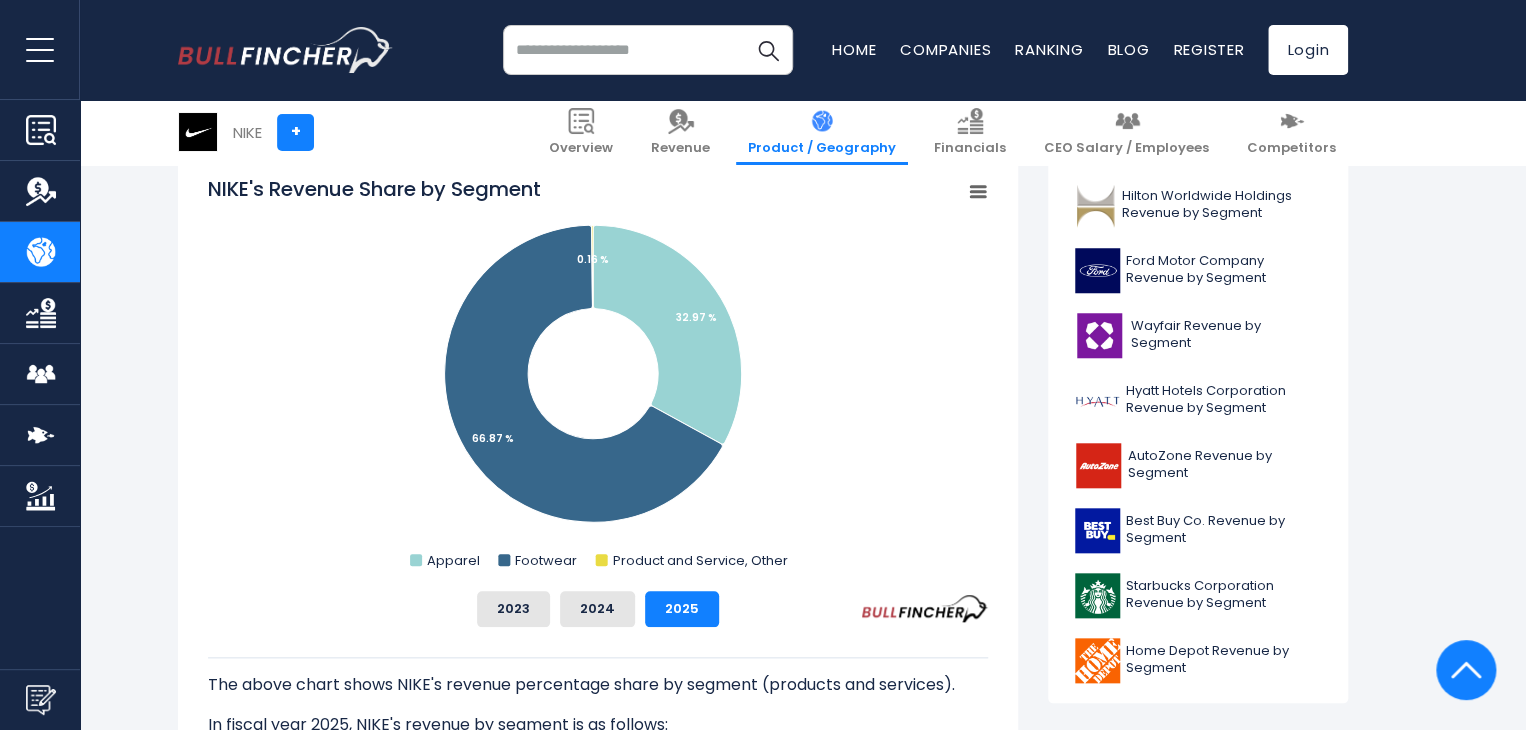drag, startPoint x: 199, startPoint y: 196, endPoint x: 551, endPoint y: 261, distance: 357.9511 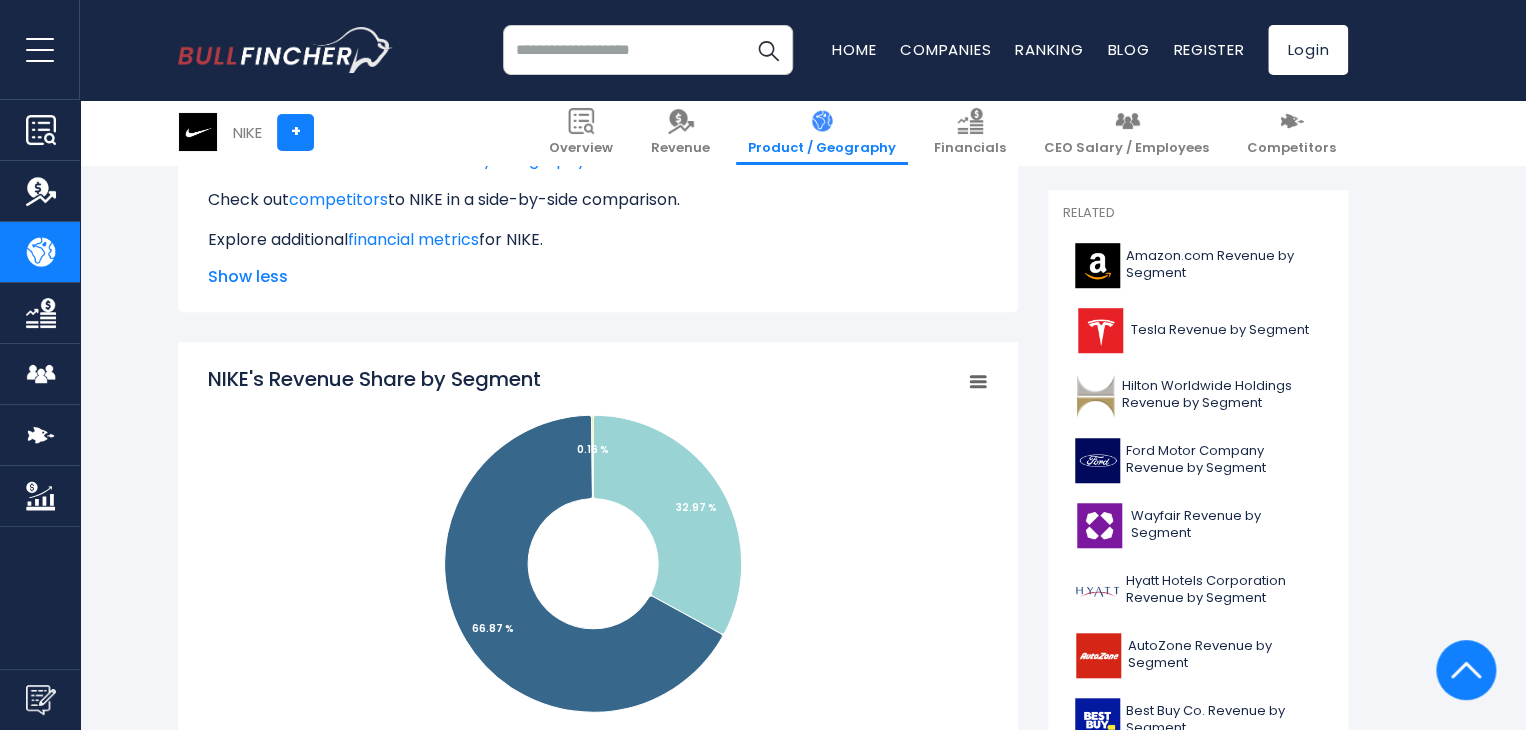 scroll, scrollTop: 500, scrollLeft: 0, axis: vertical 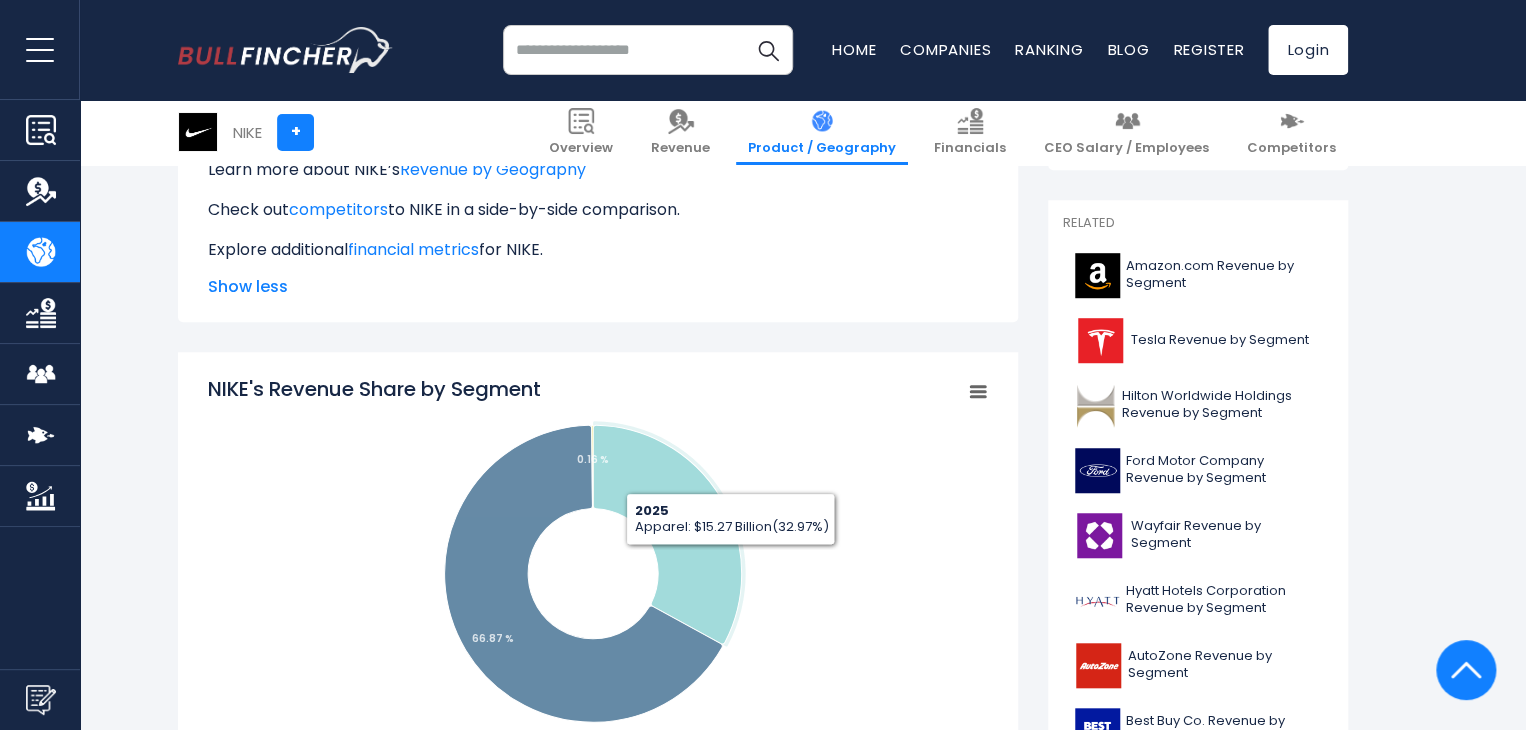 drag, startPoint x: 213, startPoint y: 359, endPoint x: 793, endPoint y: 585, distance: 622.4757 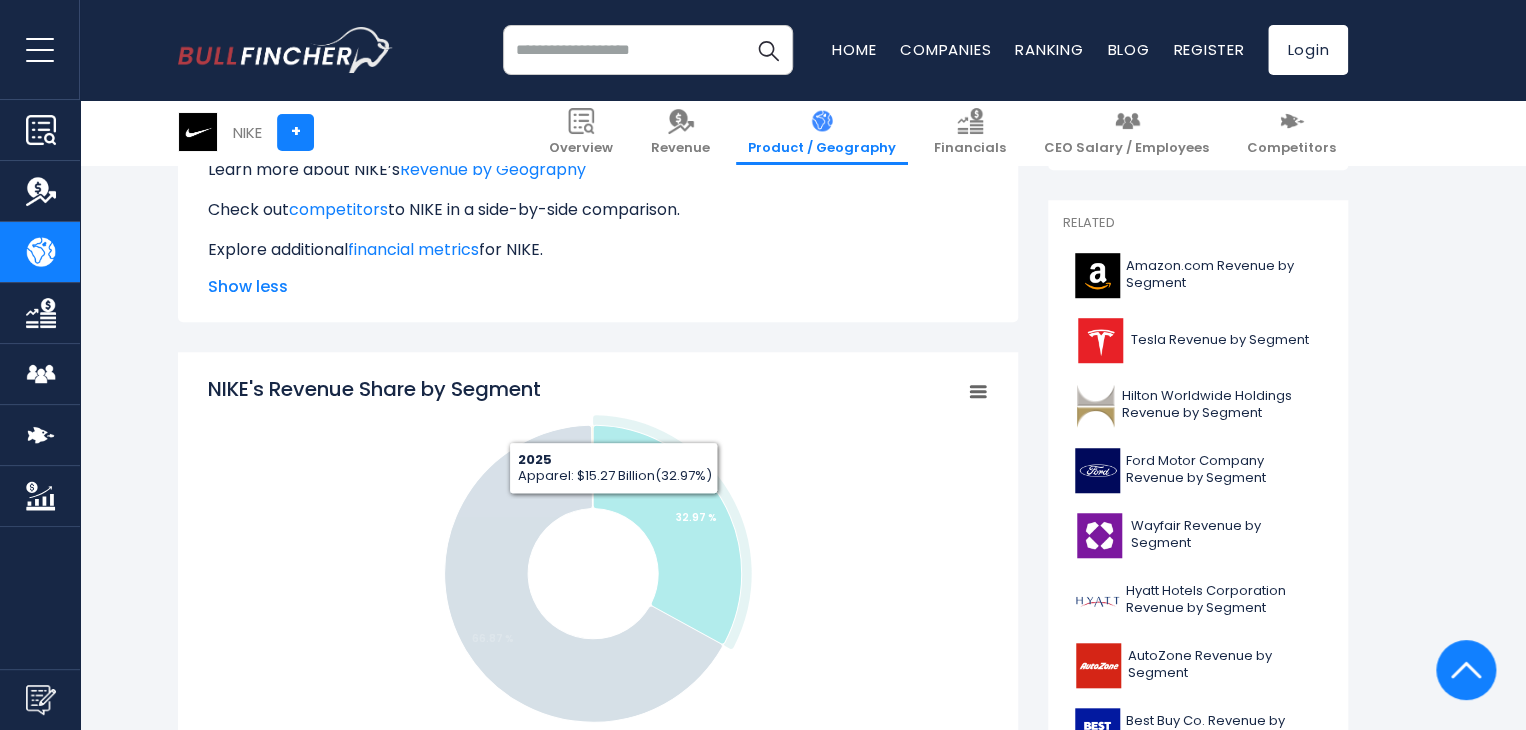 drag, startPoint x: 613, startPoint y: 509, endPoint x: 416, endPoint y: 471, distance: 200.6315 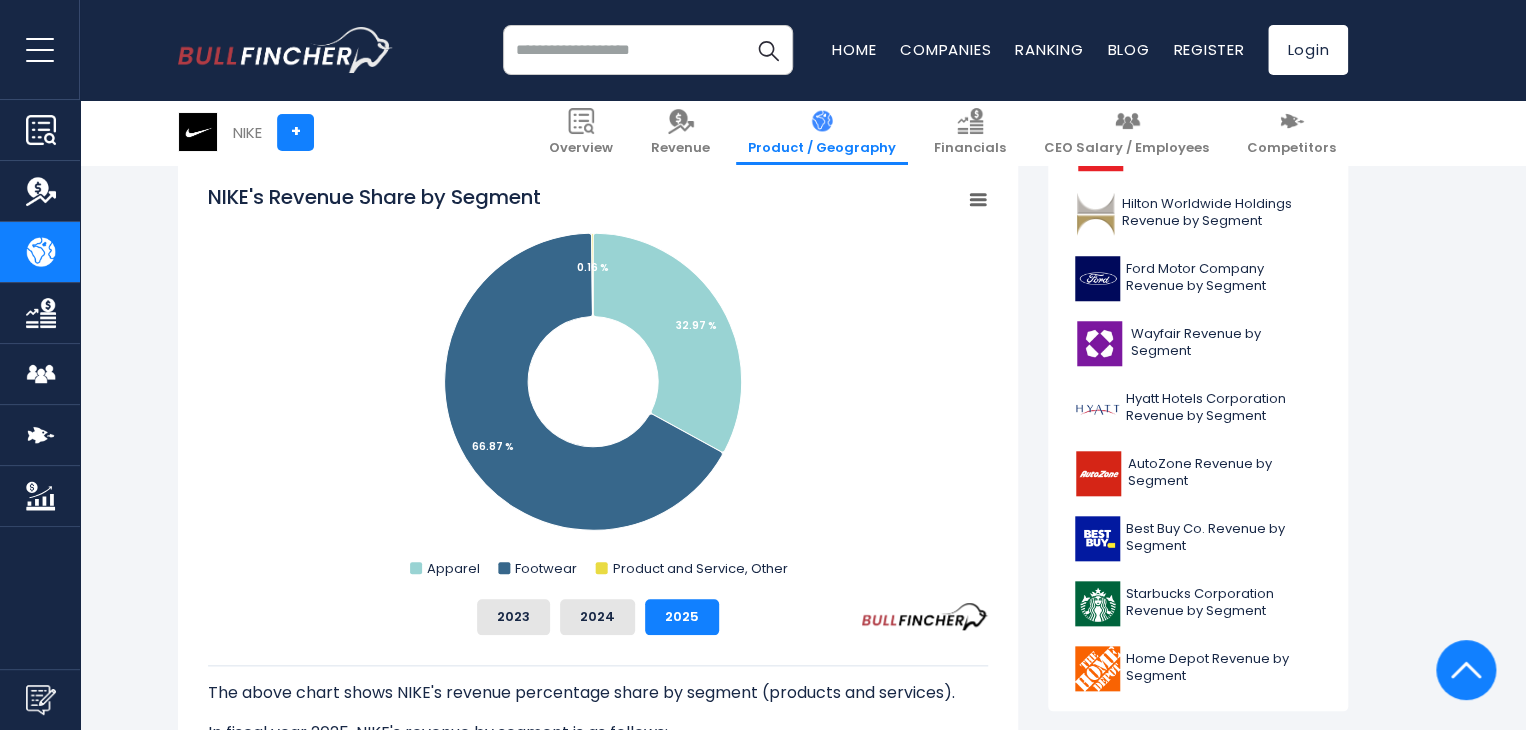scroll, scrollTop: 700, scrollLeft: 0, axis: vertical 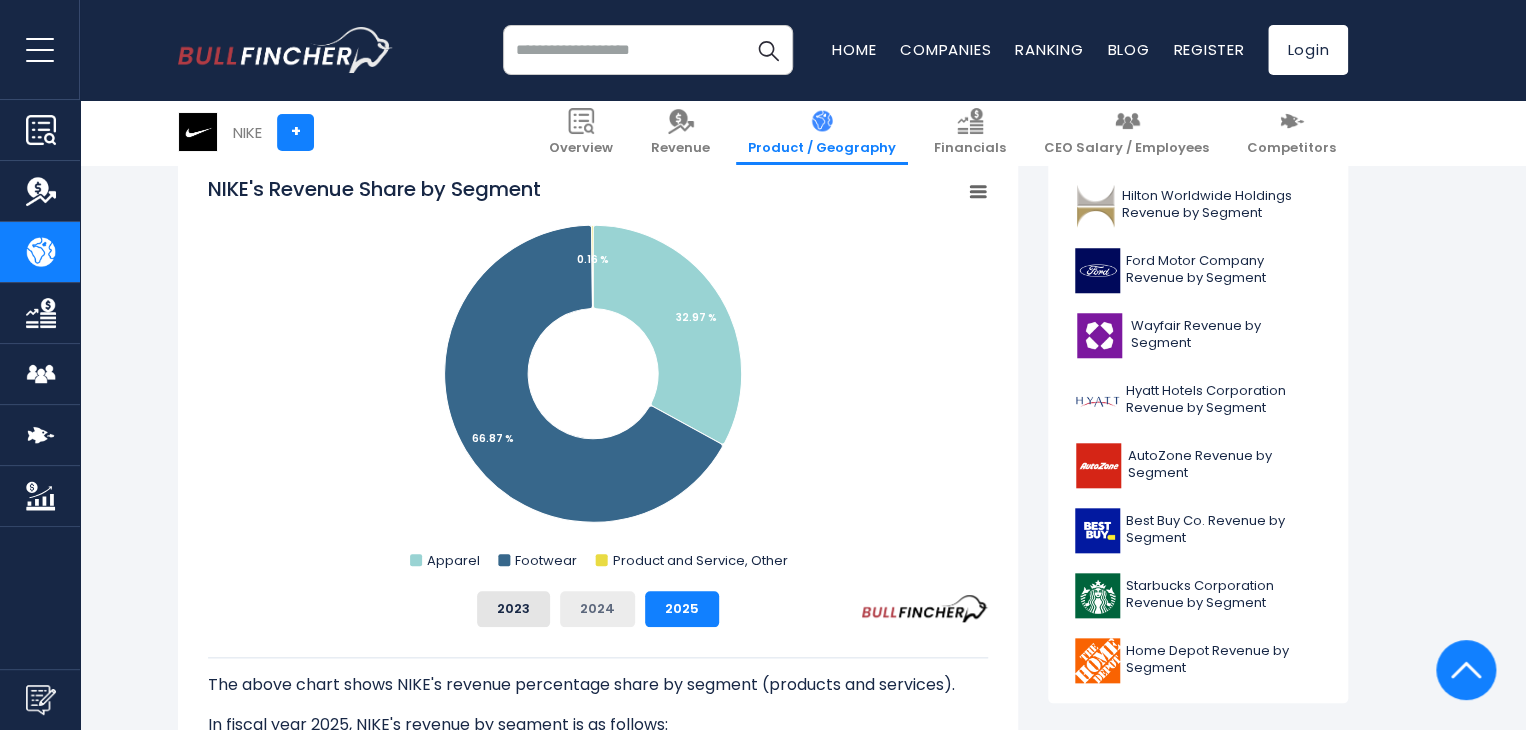 click on "2024" at bounding box center (597, 609) 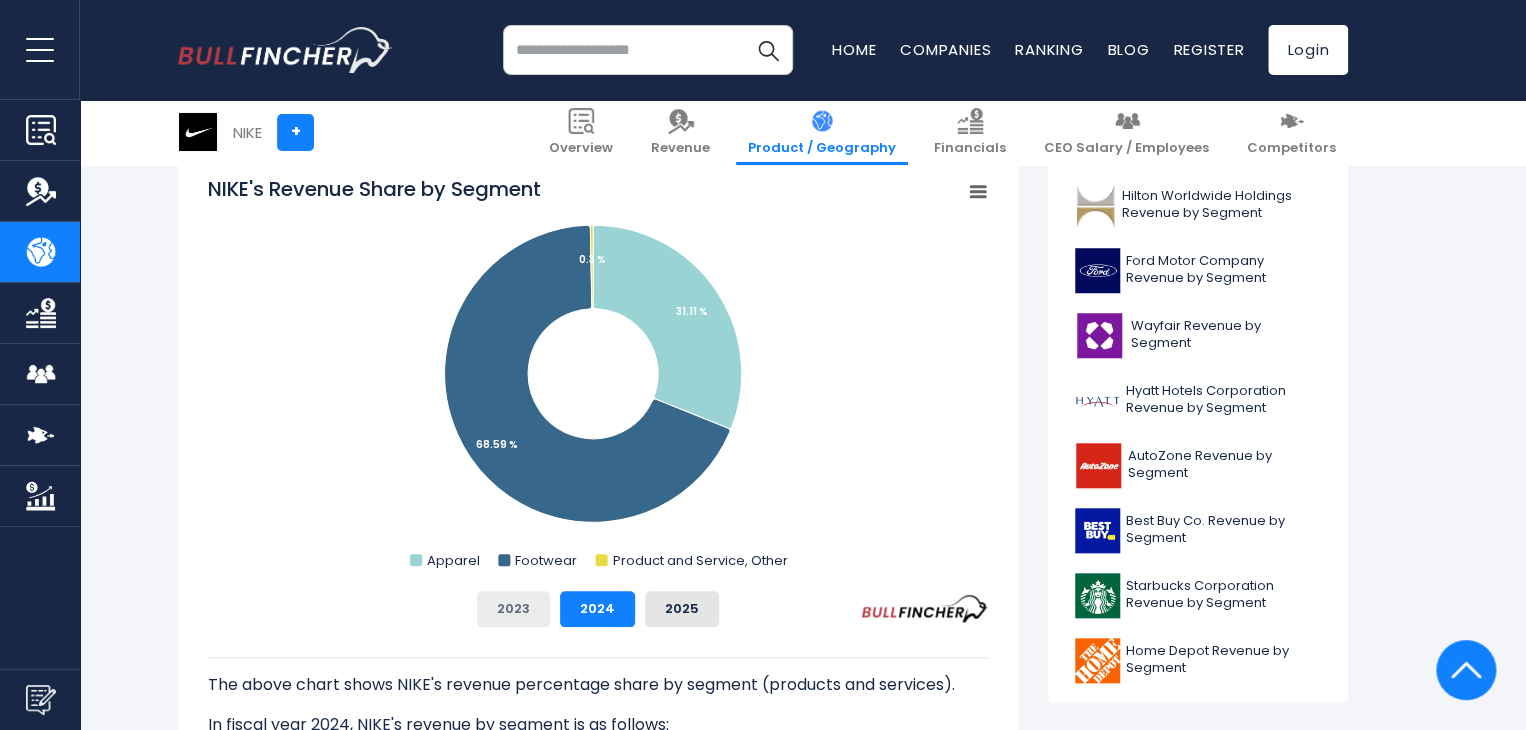 click on "2023" at bounding box center (513, 609) 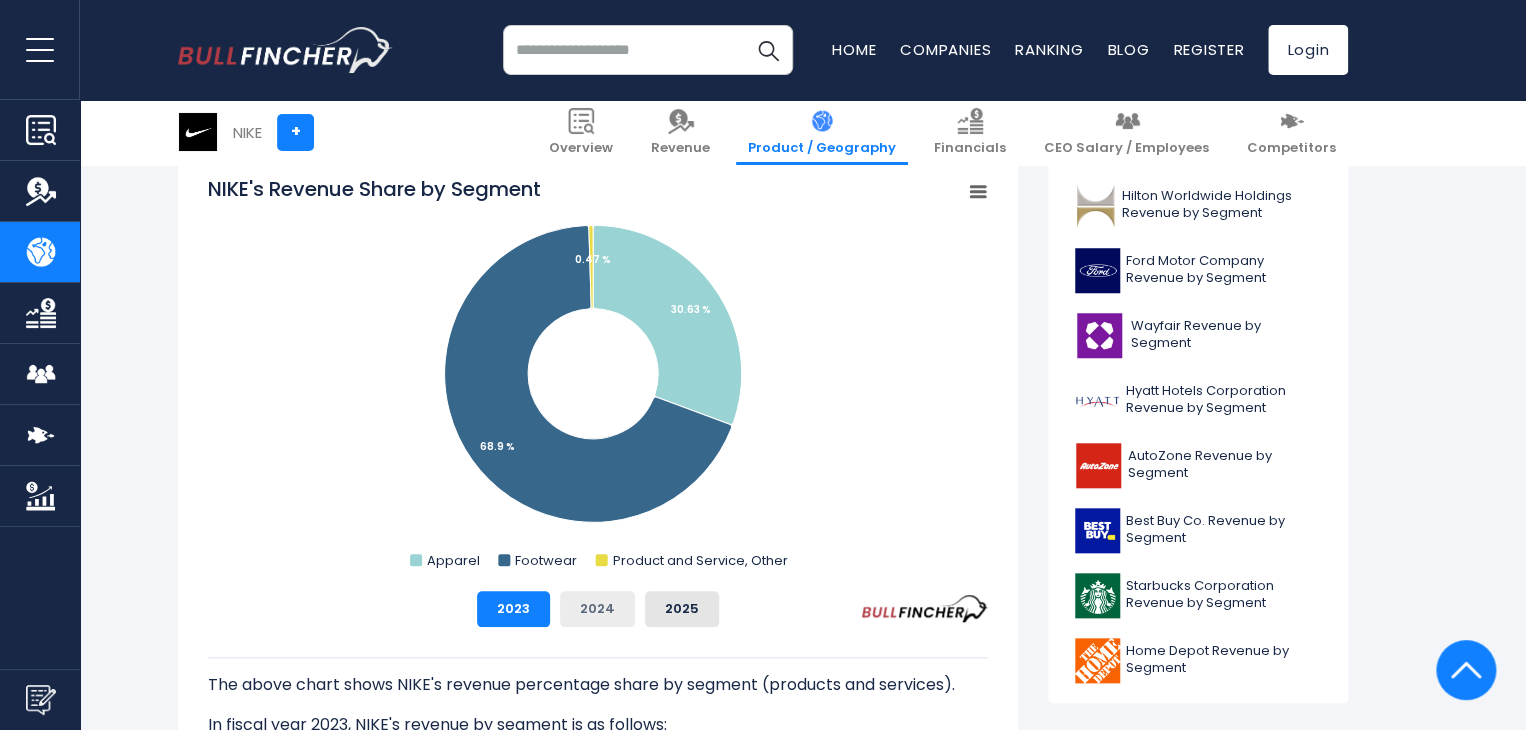 click on "2024" at bounding box center [597, 609] 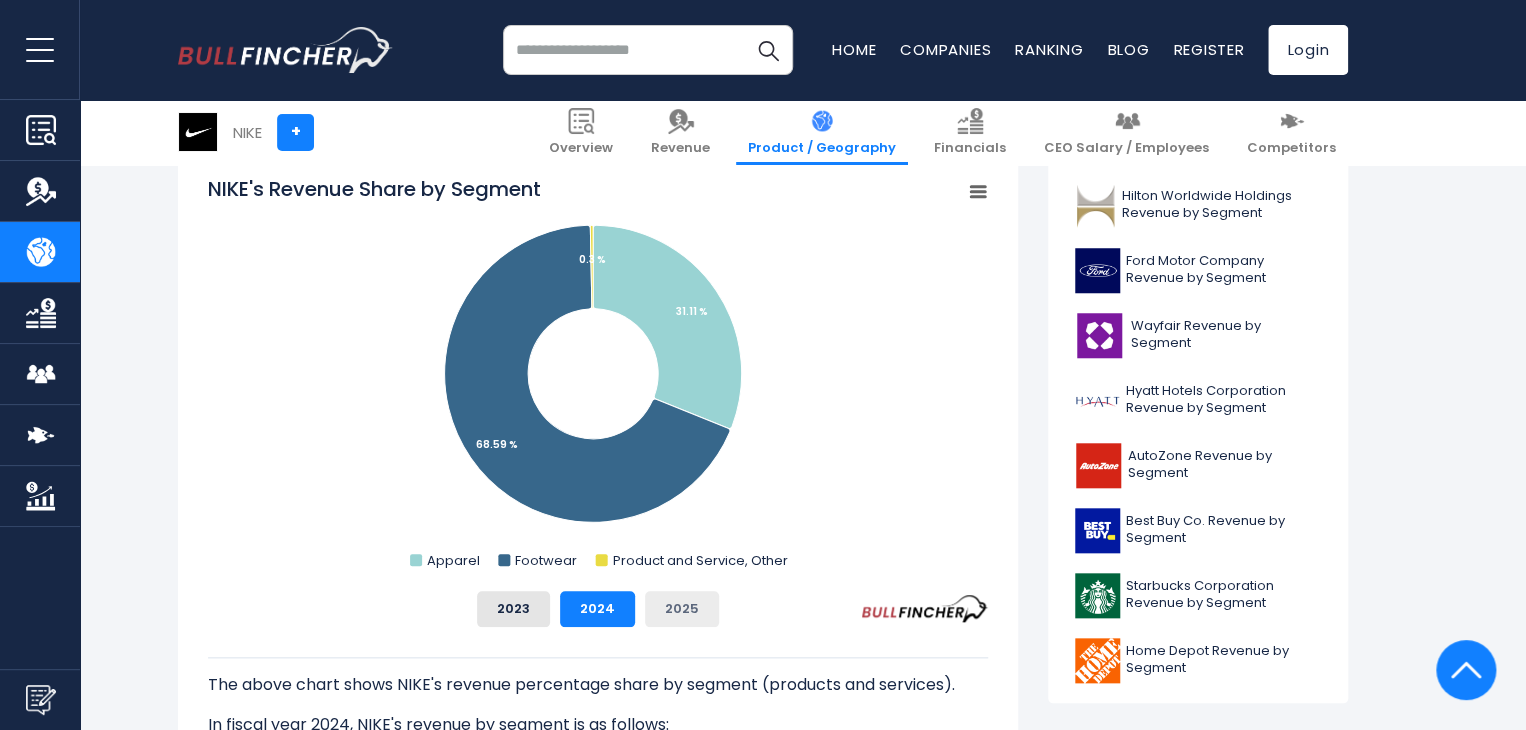 click on "2025" at bounding box center (682, 609) 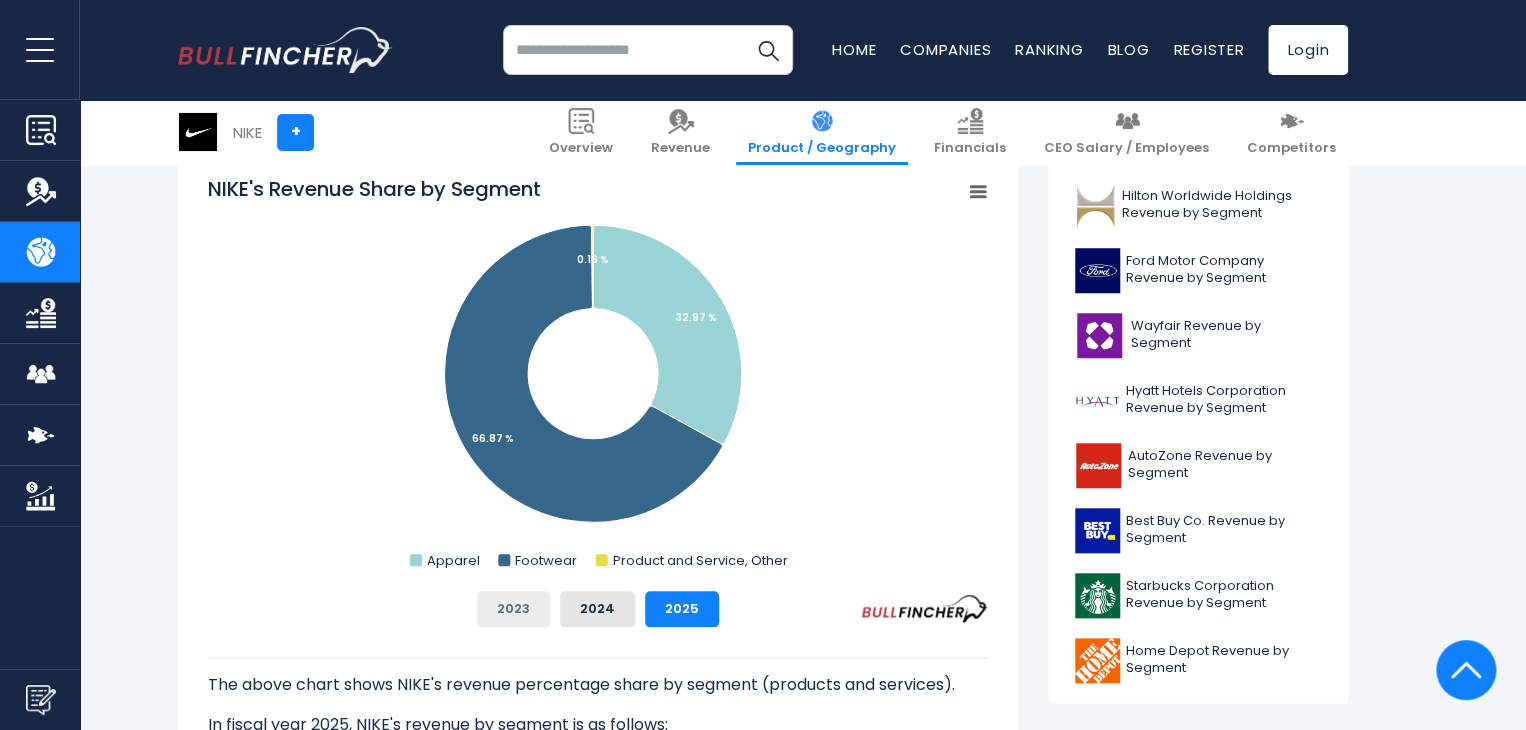 click on "2023" at bounding box center (513, 609) 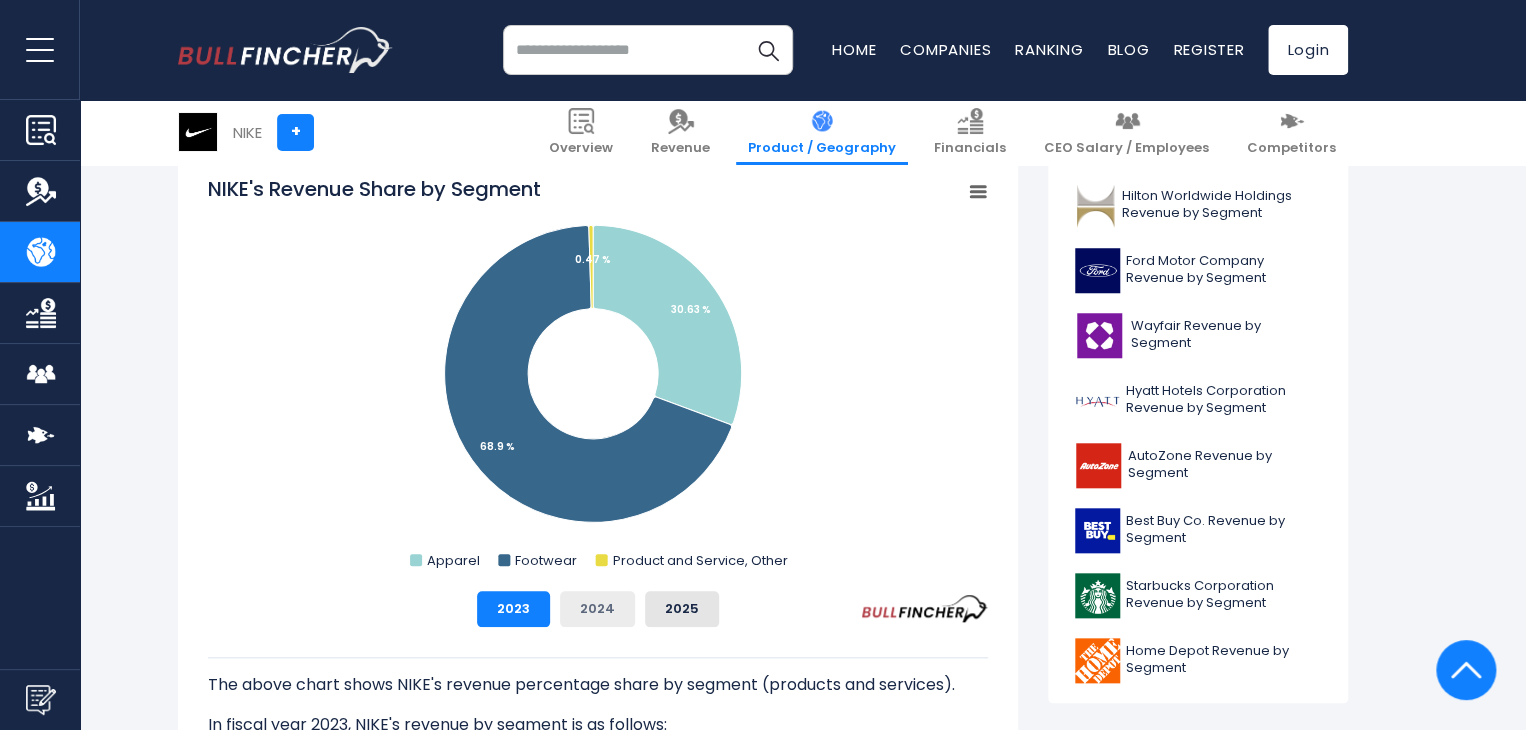 click on "2024" at bounding box center (597, 609) 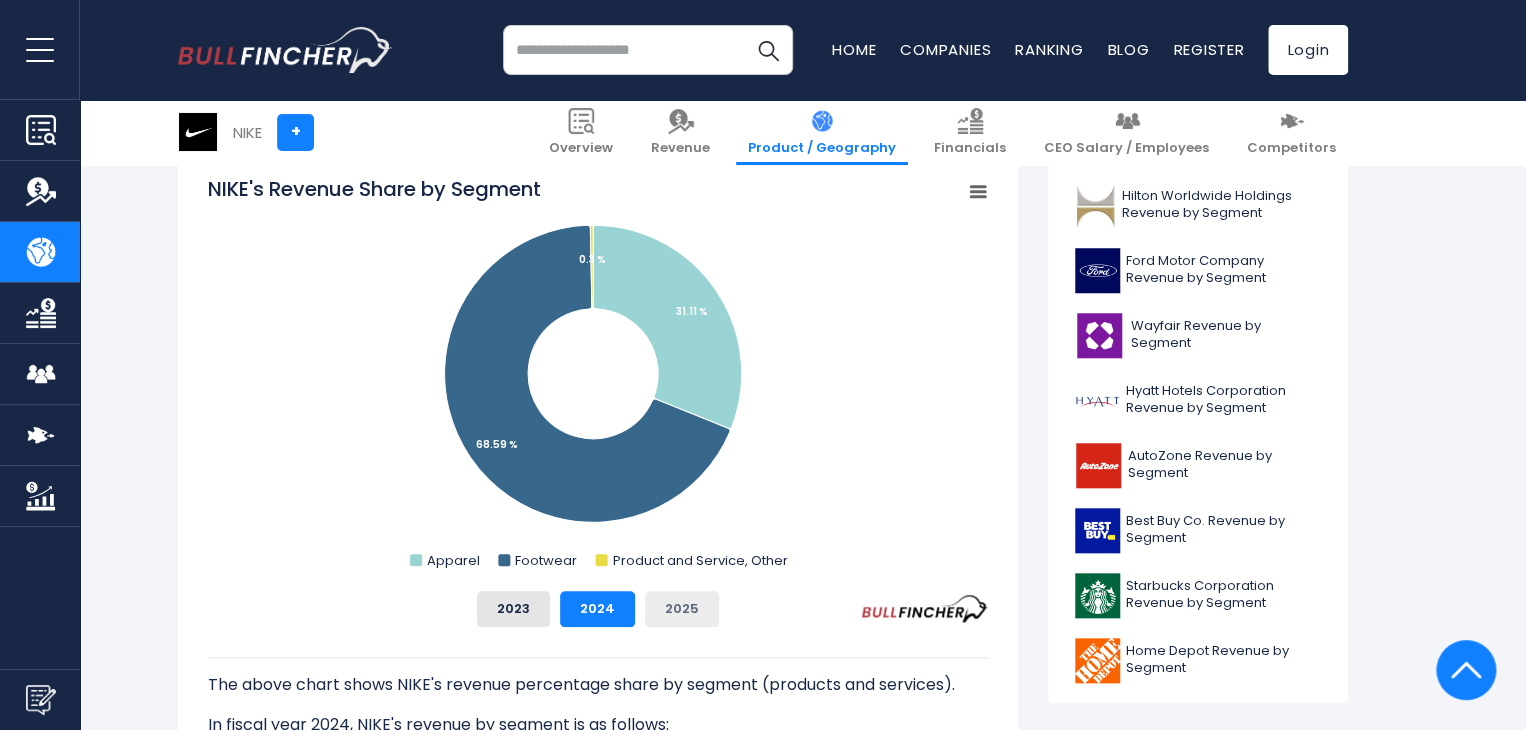 click on "2025" at bounding box center [682, 609] 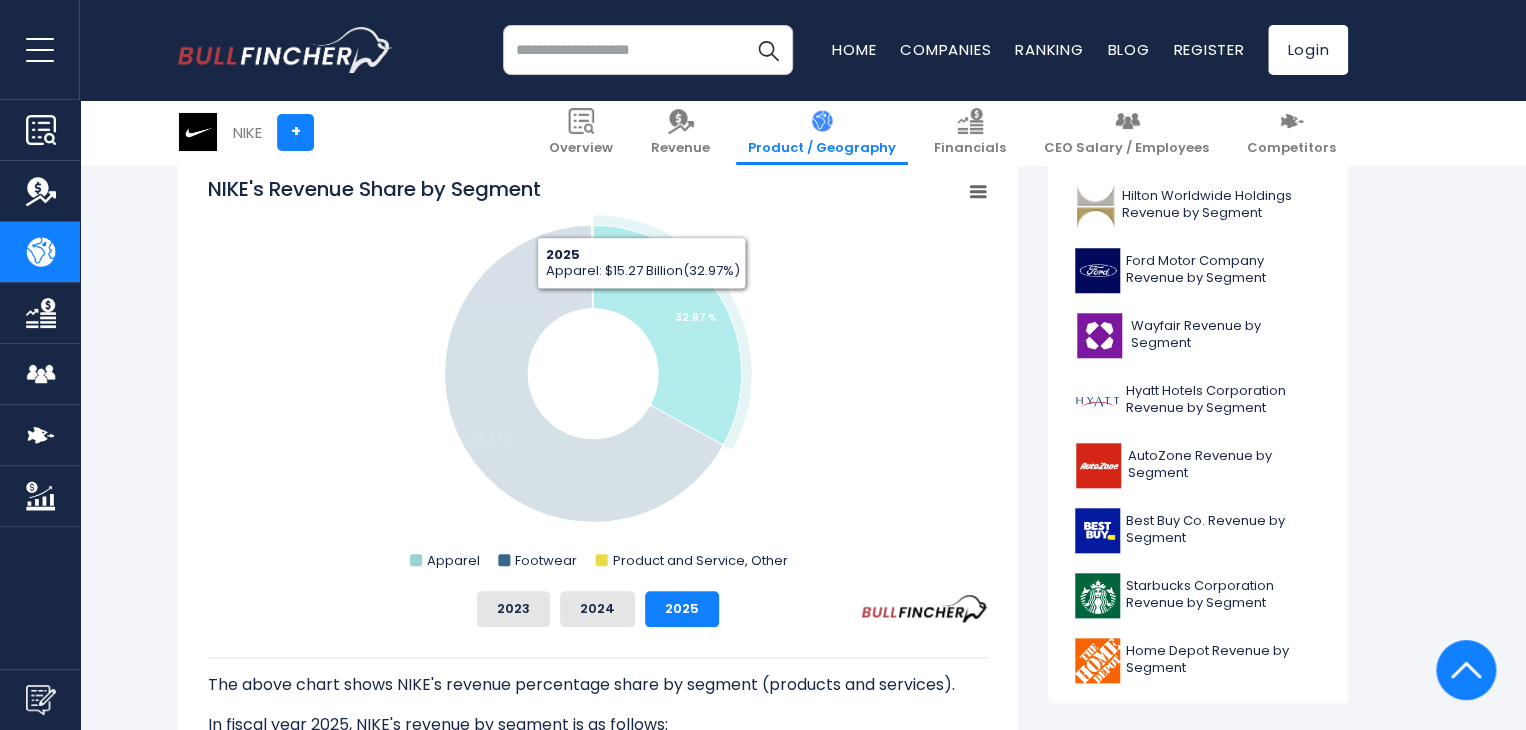 drag, startPoint x: 433, startPoint y: 255, endPoint x: 641, endPoint y: 304, distance: 213.69371 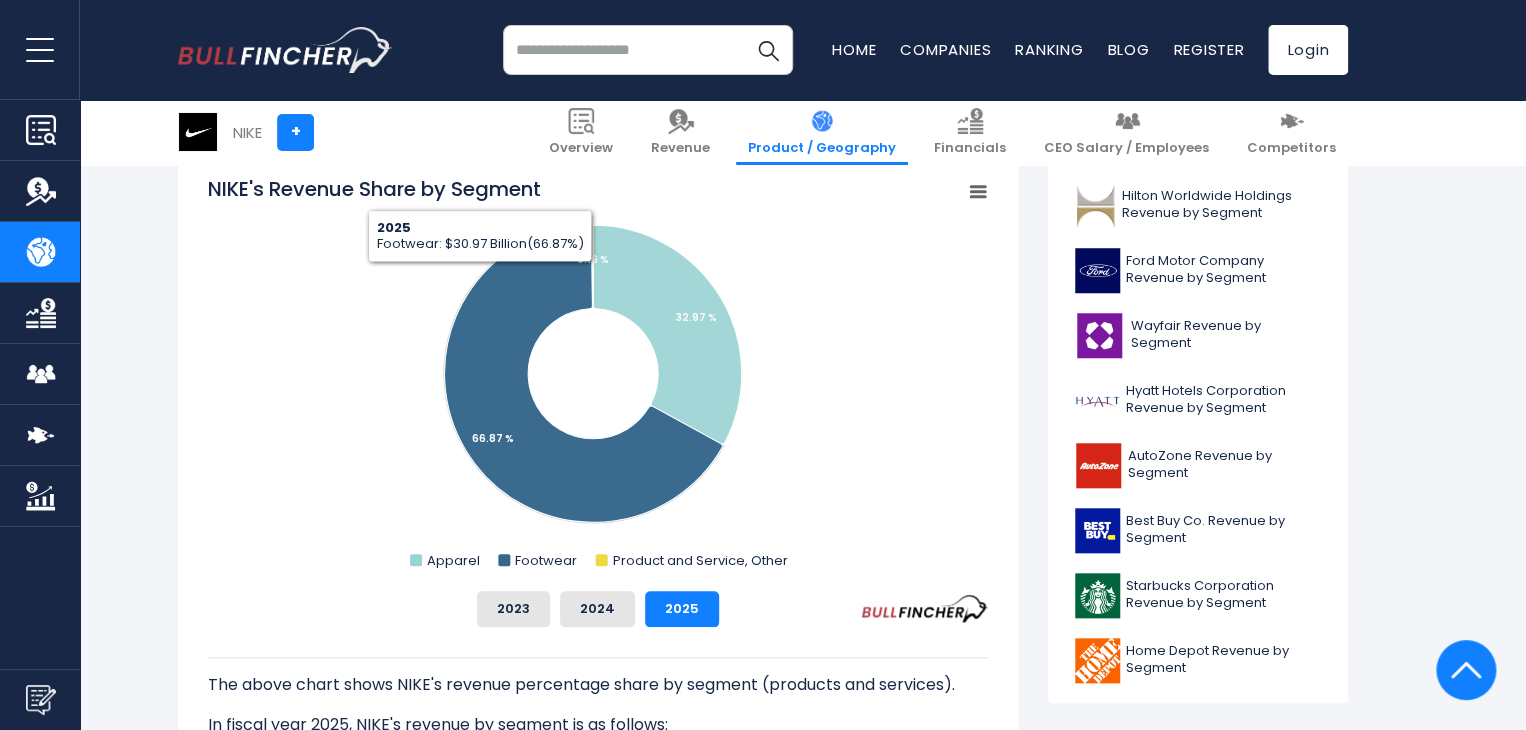 click 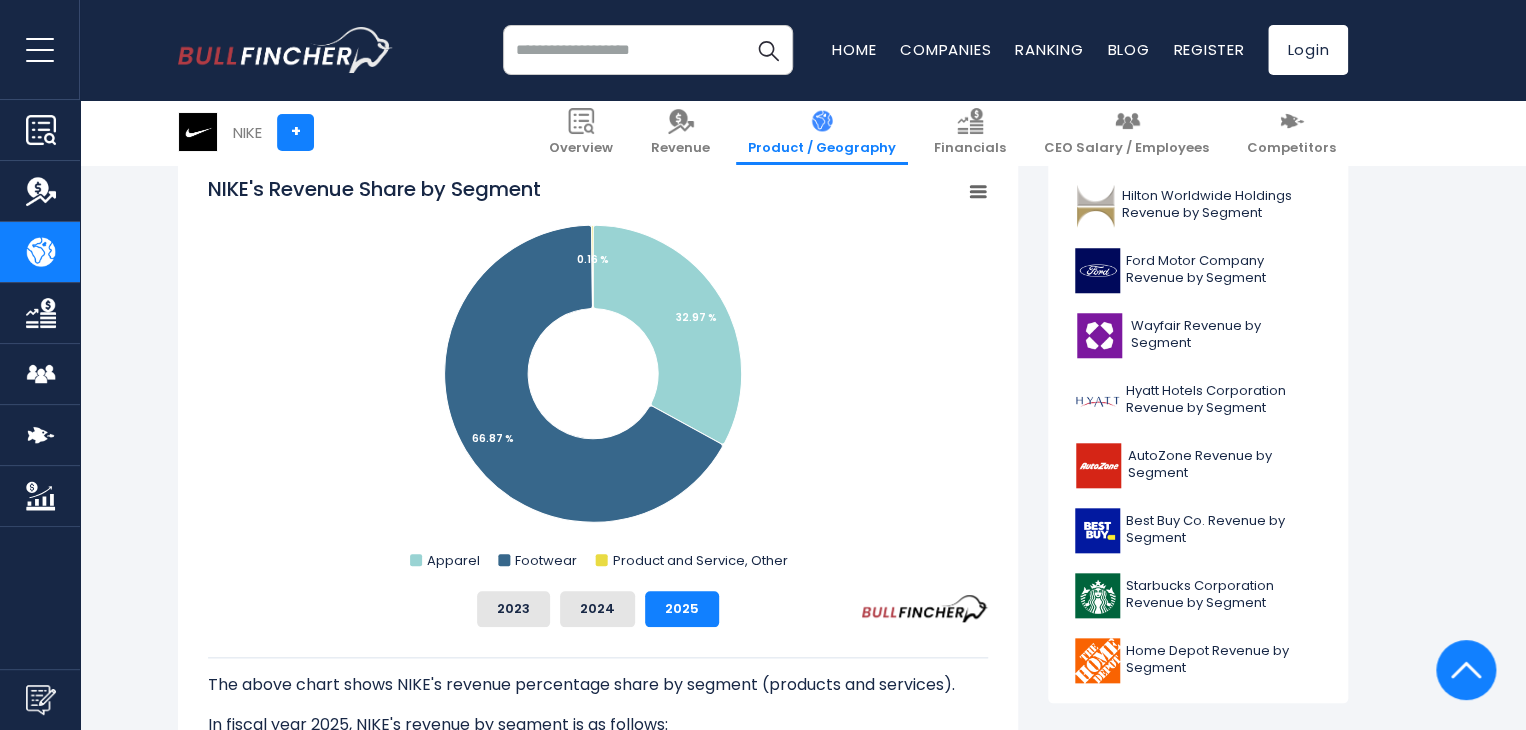 drag, startPoint x: 207, startPoint y: 189, endPoint x: 300, endPoint y: 223, distance: 99.0202 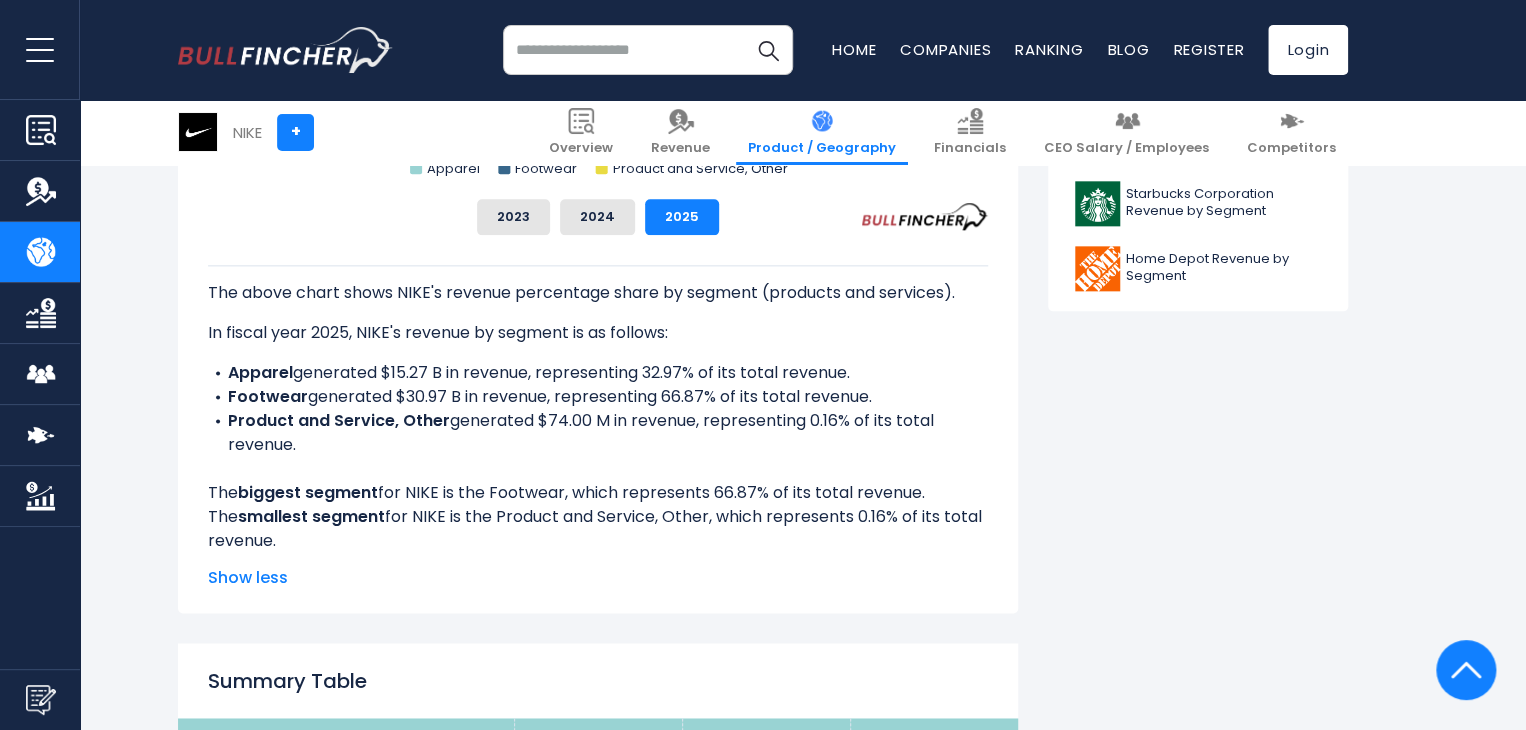 scroll, scrollTop: 1100, scrollLeft: 0, axis: vertical 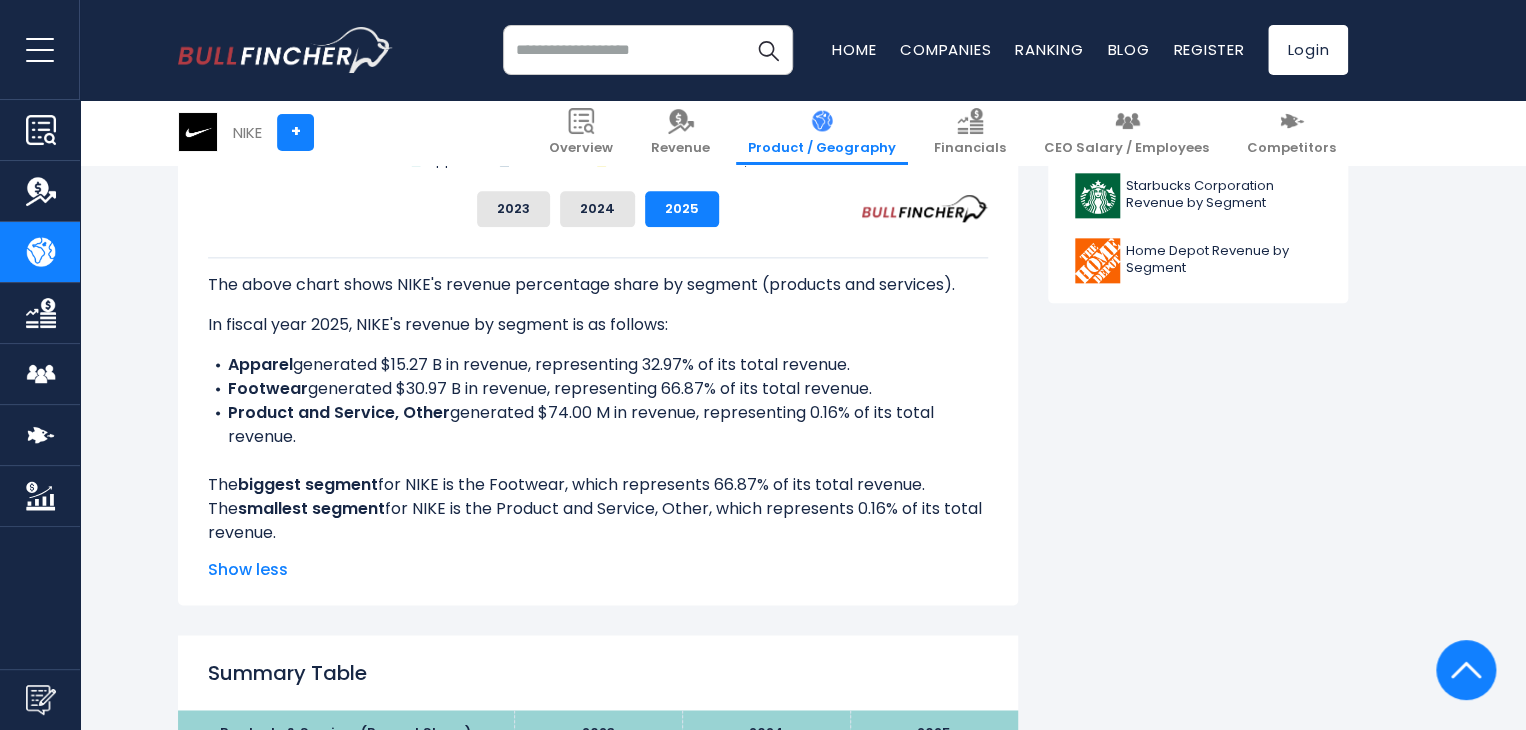 drag, startPoint x: 206, startPoint y: 281, endPoint x: 916, endPoint y: 546, distance: 757.84235 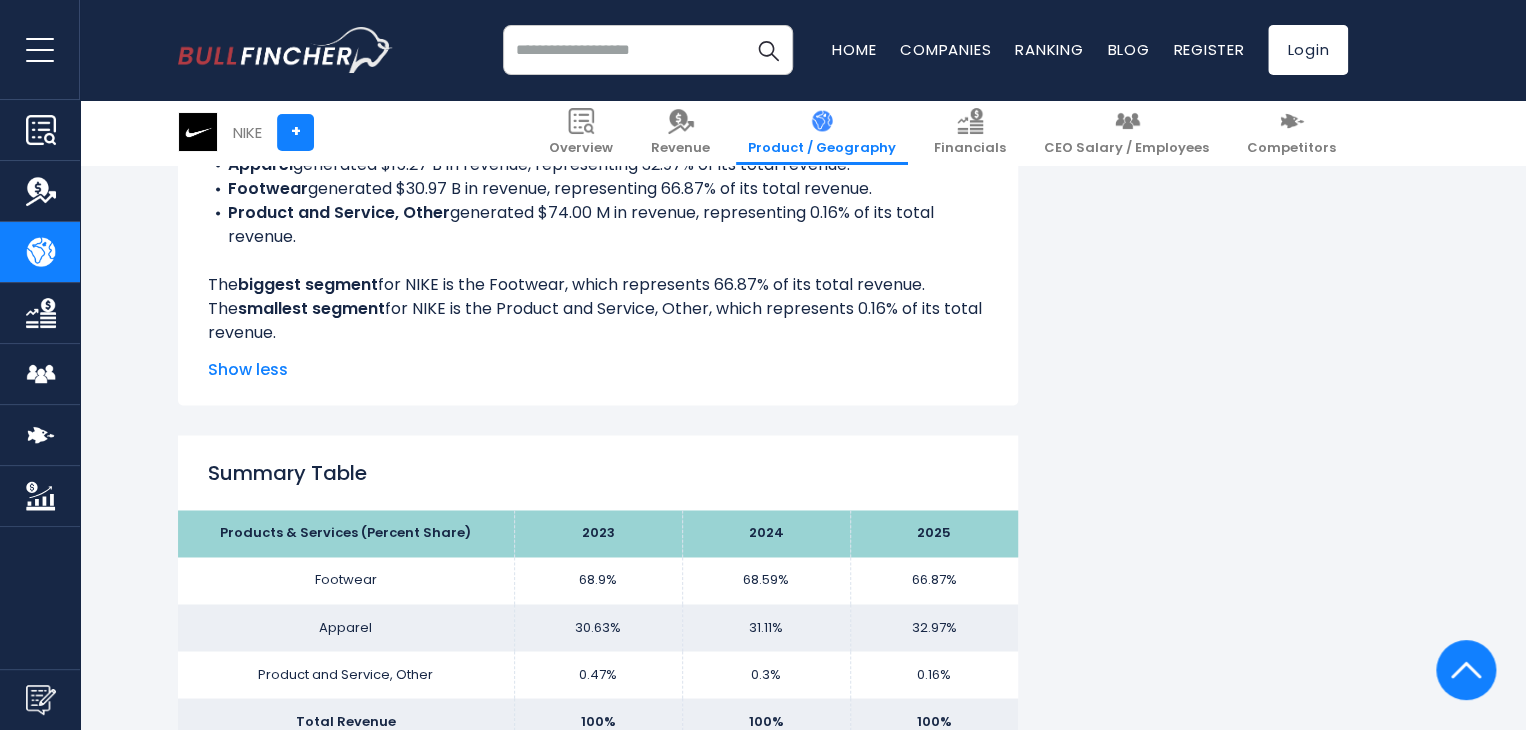 scroll, scrollTop: 1400, scrollLeft: 0, axis: vertical 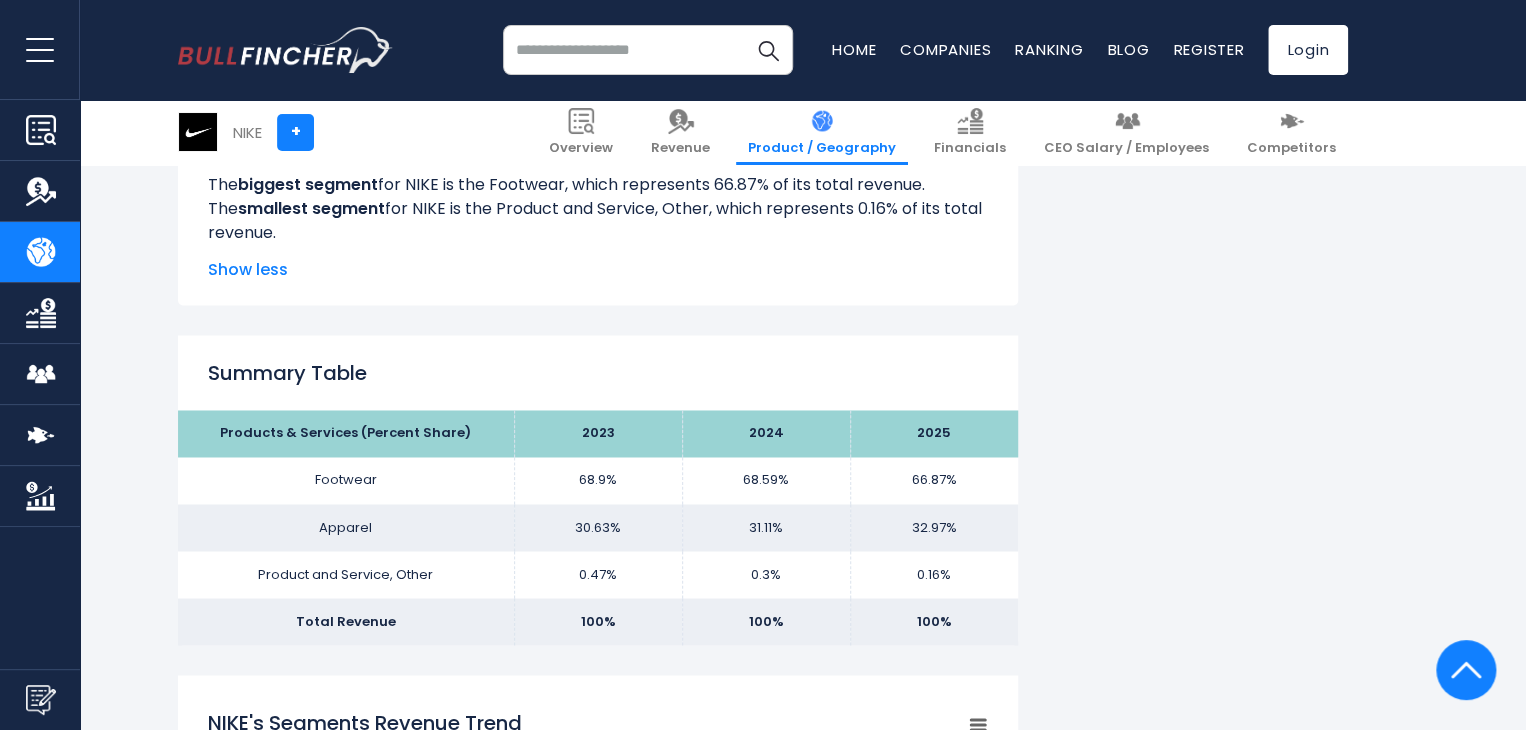click on "Show less" at bounding box center (598, 270) 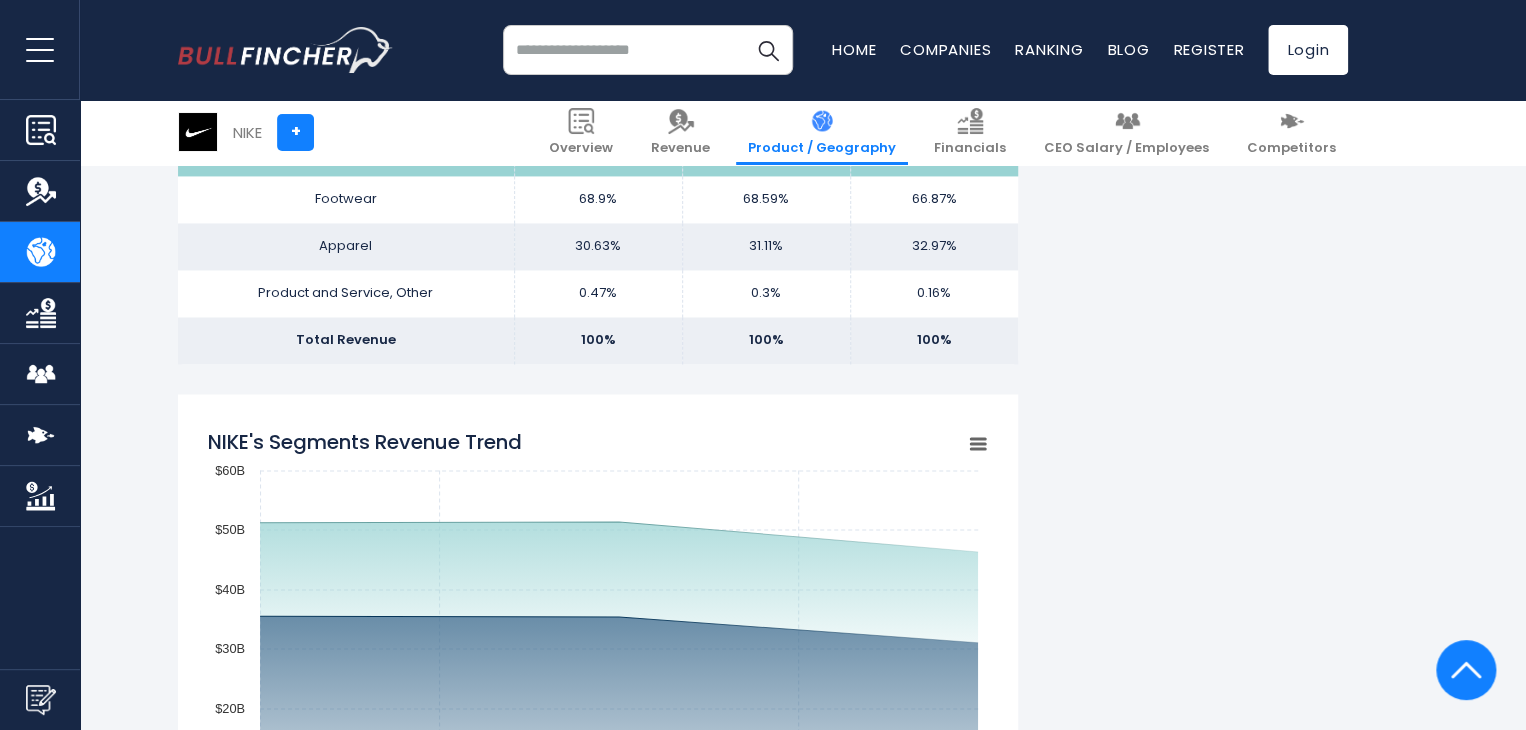 scroll, scrollTop: 1500, scrollLeft: 0, axis: vertical 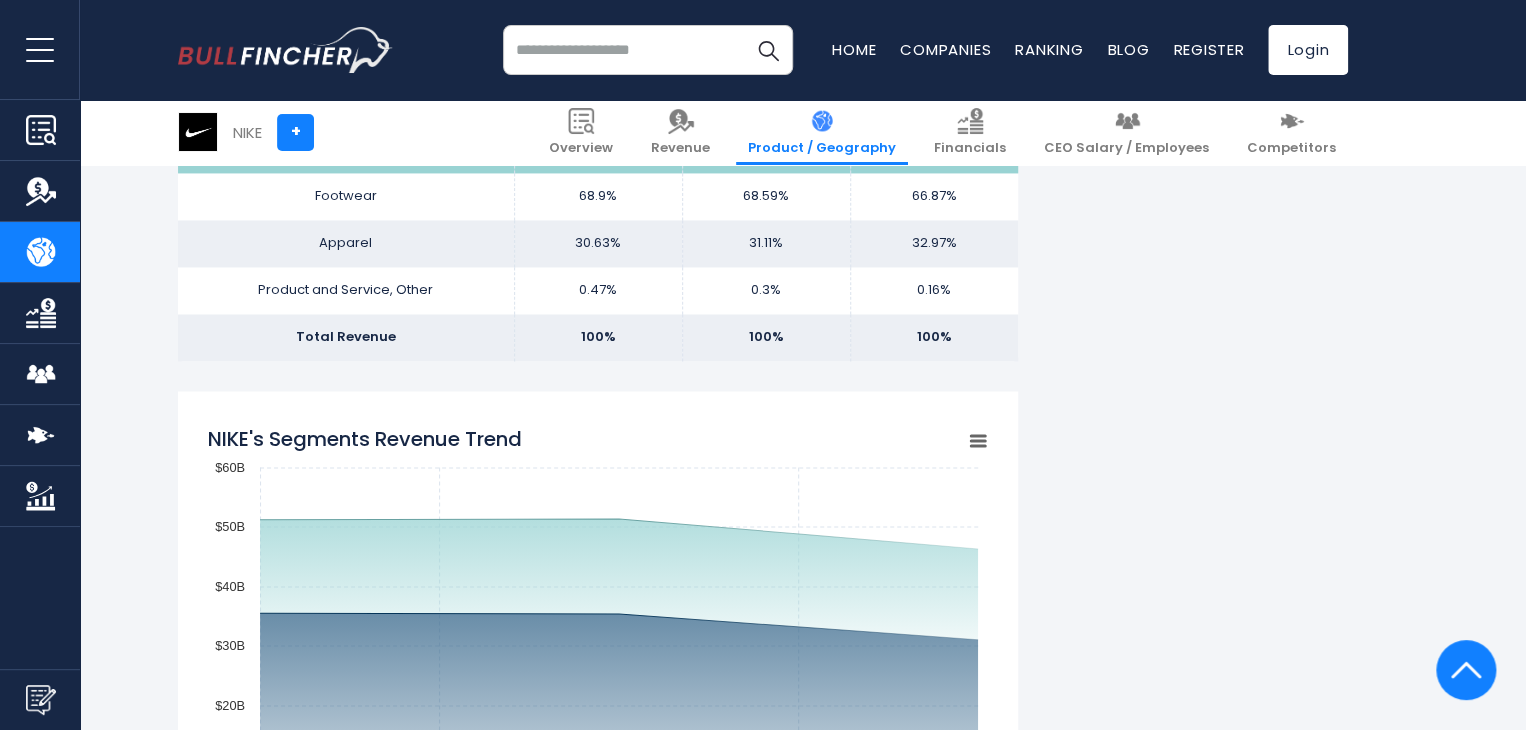 click 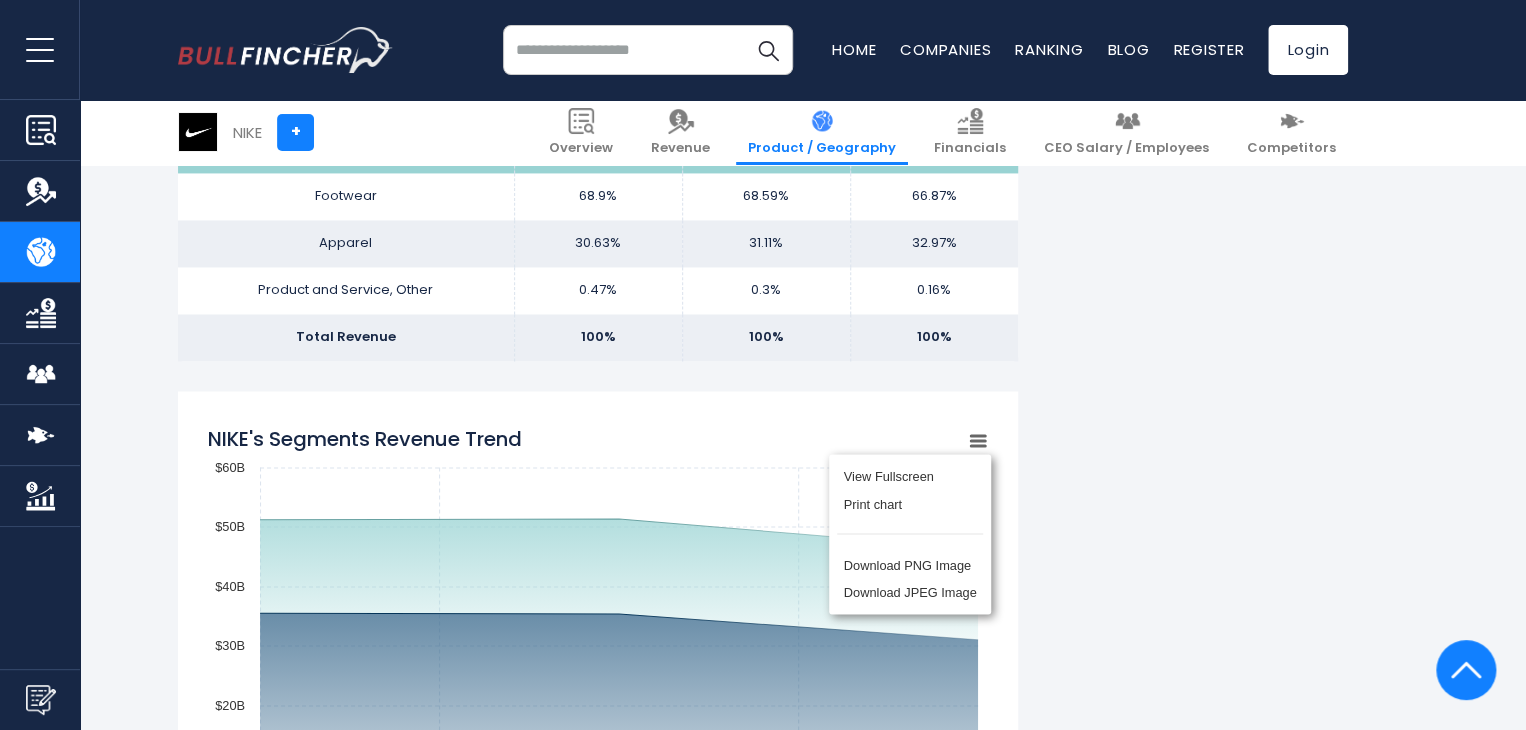 click on "View Fullscreen Print chart Download PNG Image Download JPEG Image" at bounding box center (910, 534) 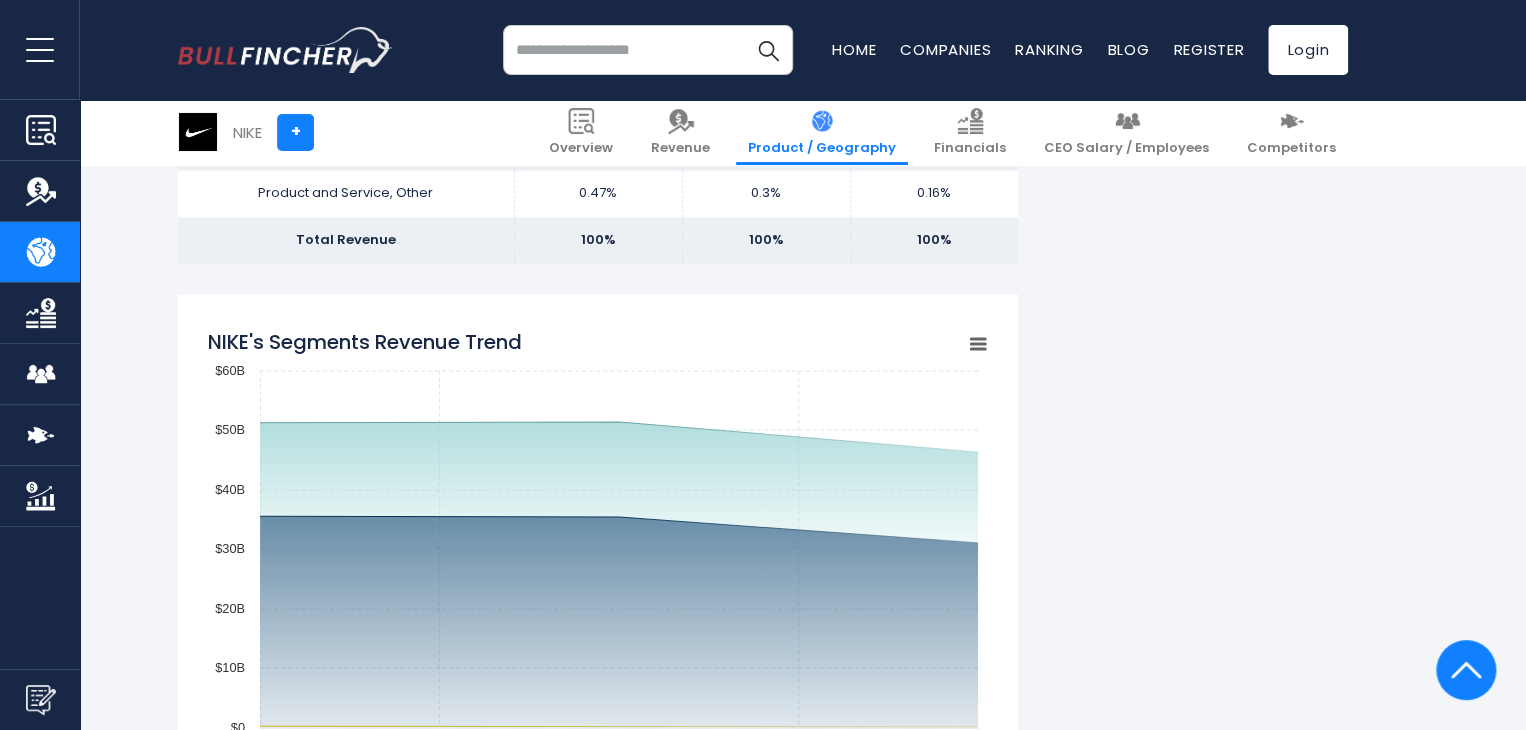 scroll, scrollTop: 1600, scrollLeft: 0, axis: vertical 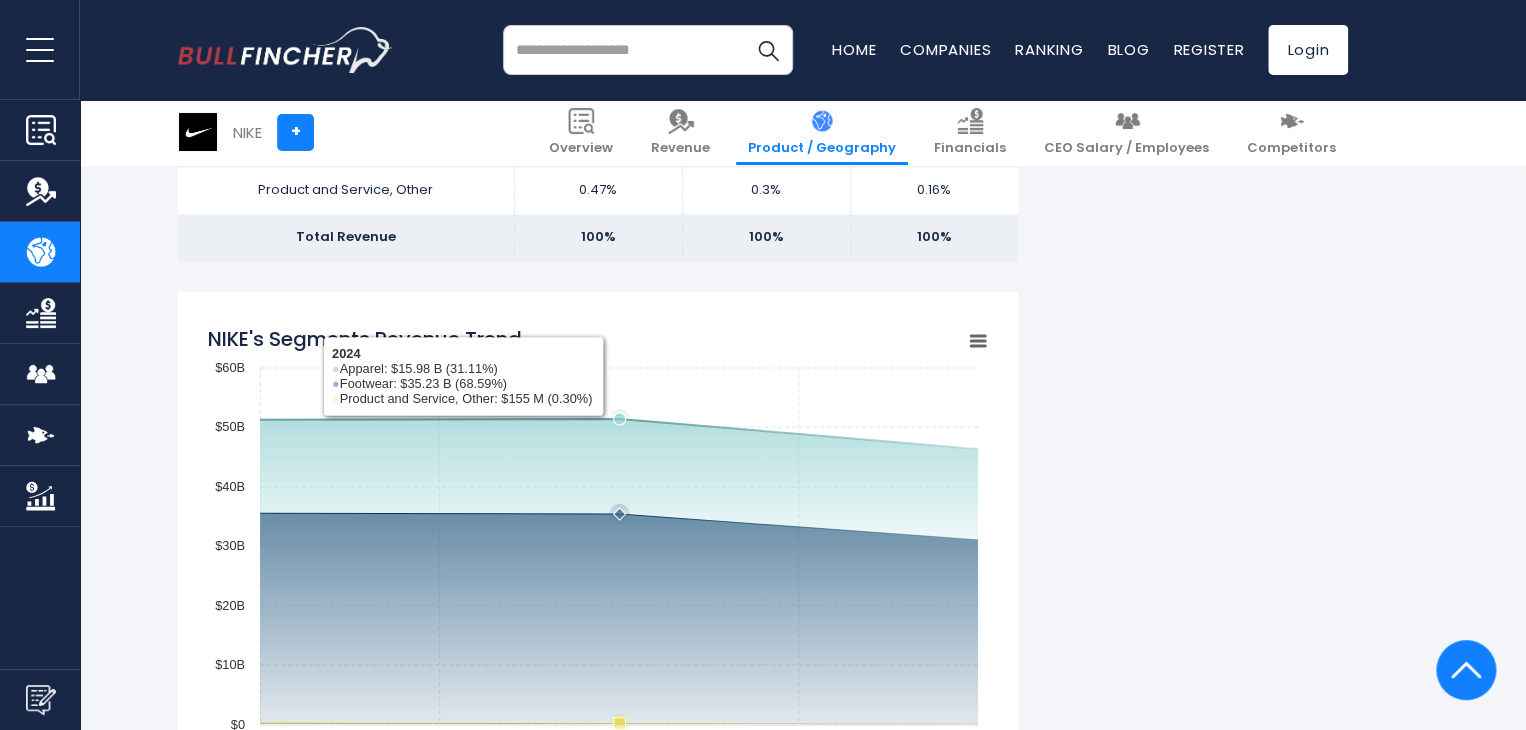 drag, startPoint x: 205, startPoint y: 334, endPoint x: 646, endPoint y: 421, distance: 449.49973 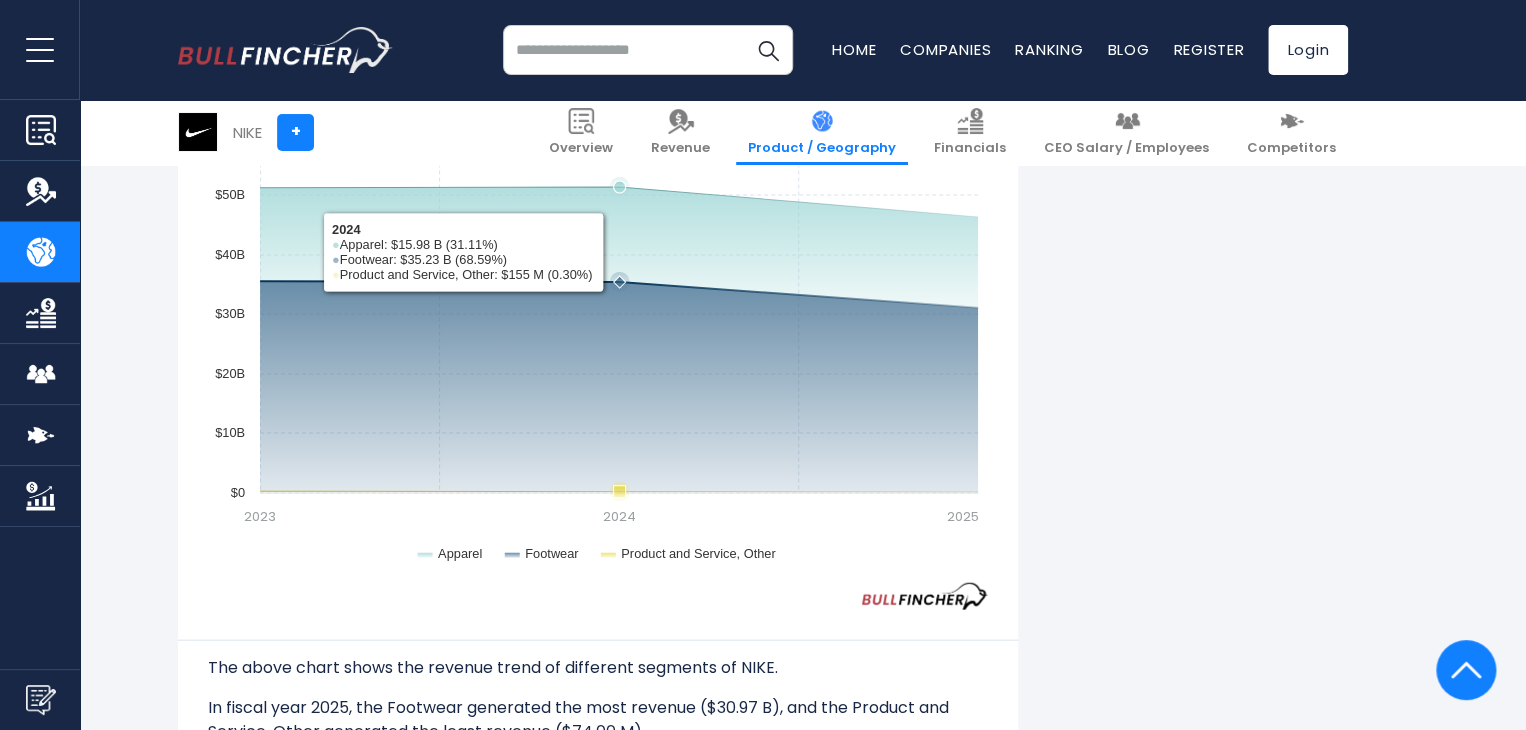 scroll, scrollTop: 1700, scrollLeft: 0, axis: vertical 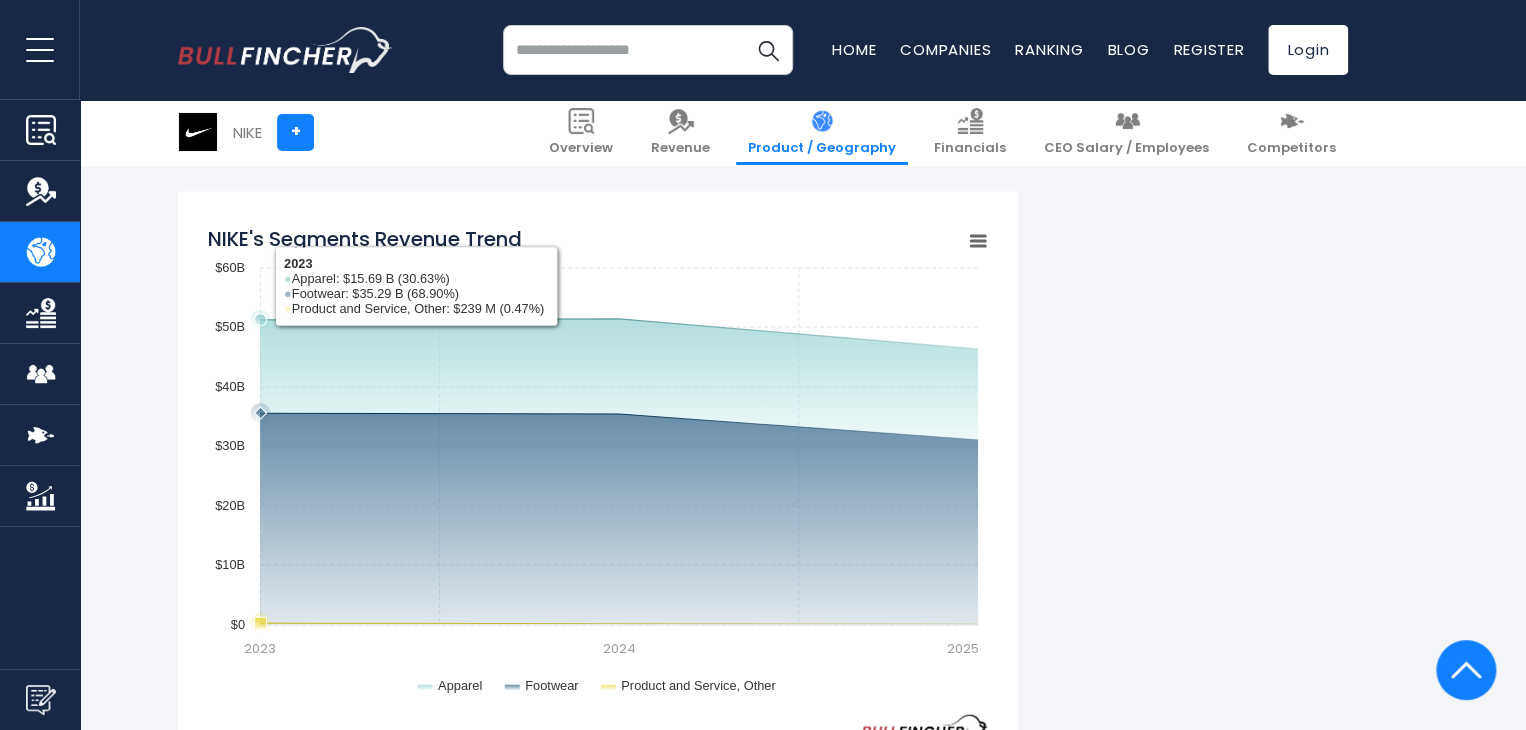 drag, startPoint x: 455, startPoint y: 257, endPoint x: 340, endPoint y: 286, distance: 118.60017 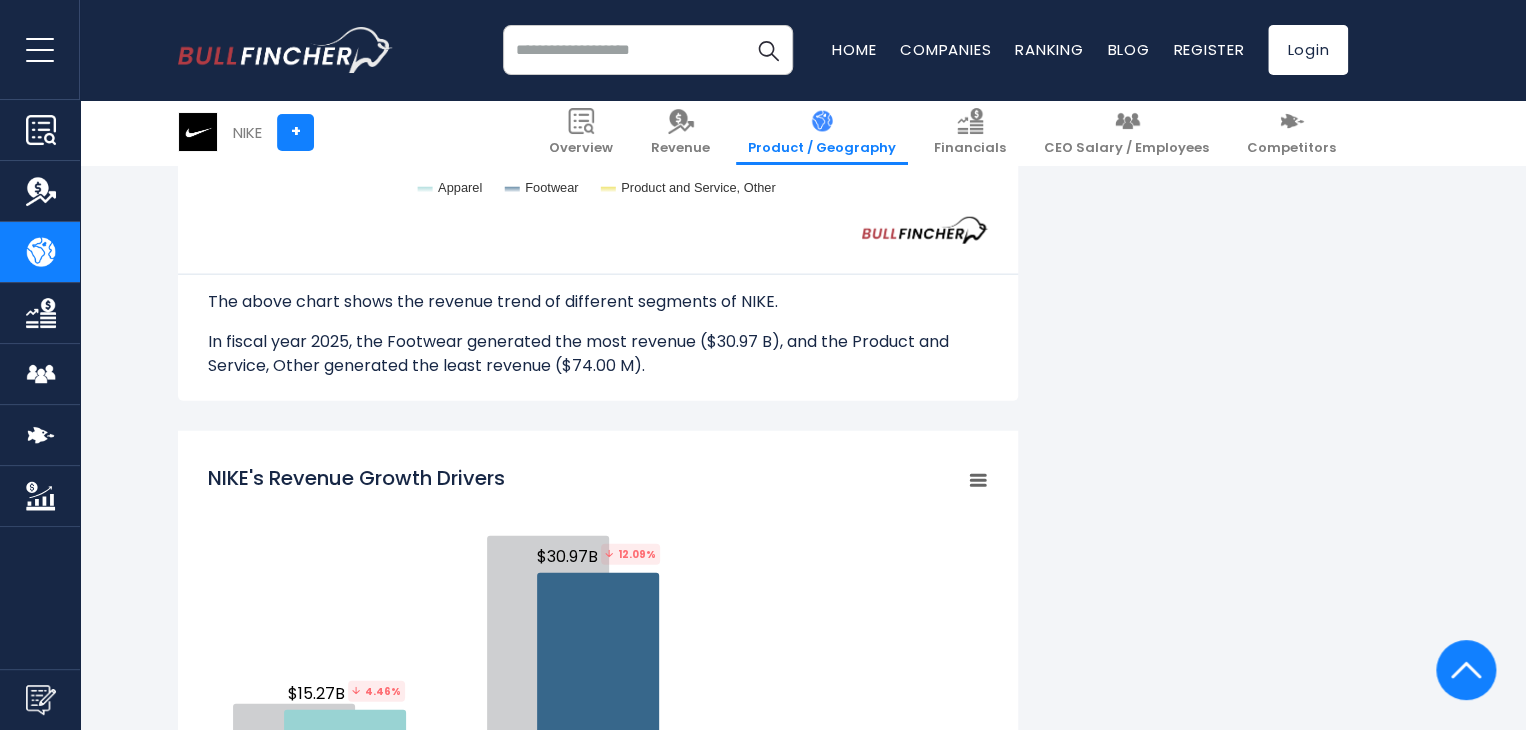 scroll, scrollTop: 2200, scrollLeft: 0, axis: vertical 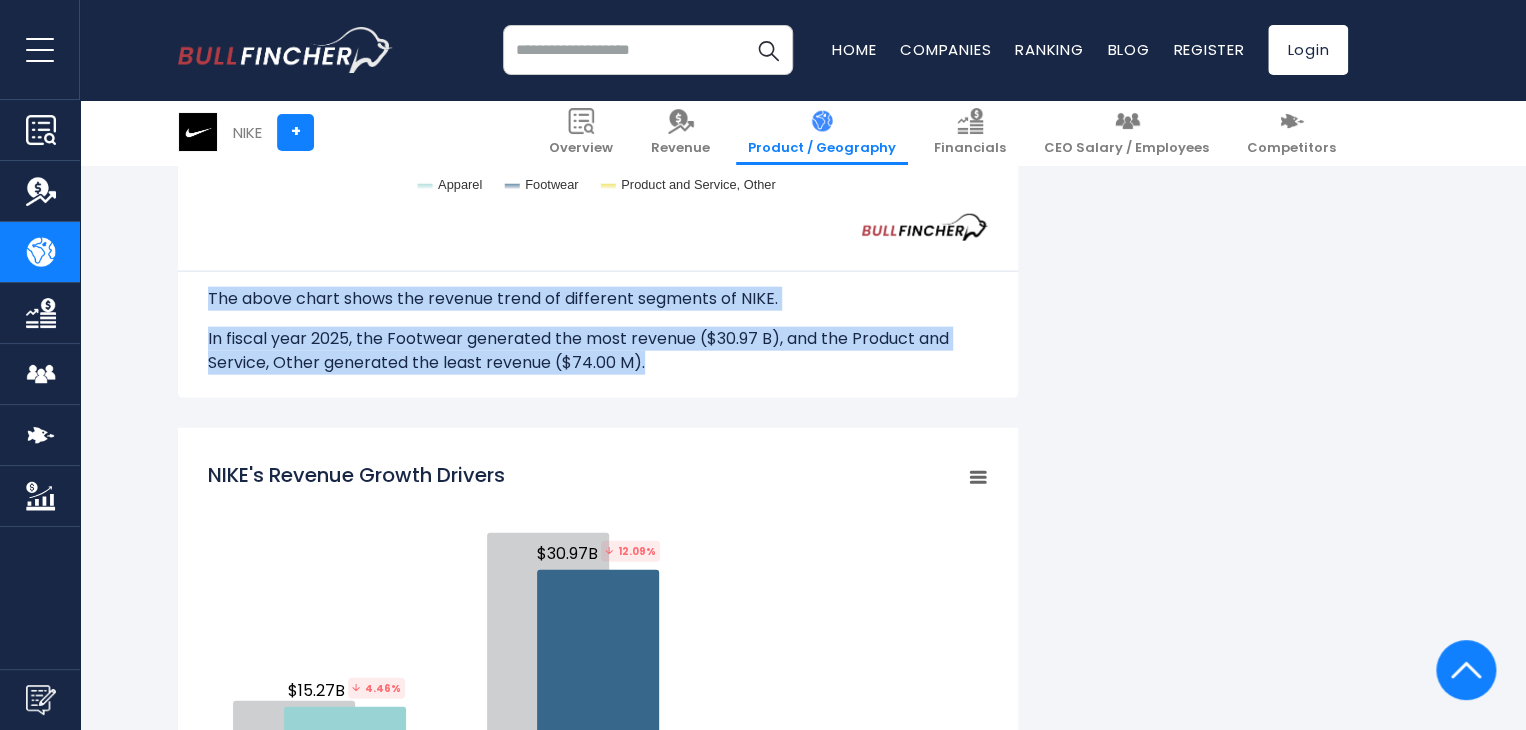 drag, startPoint x: 205, startPoint y: 291, endPoint x: 692, endPoint y: 397, distance: 498.40244 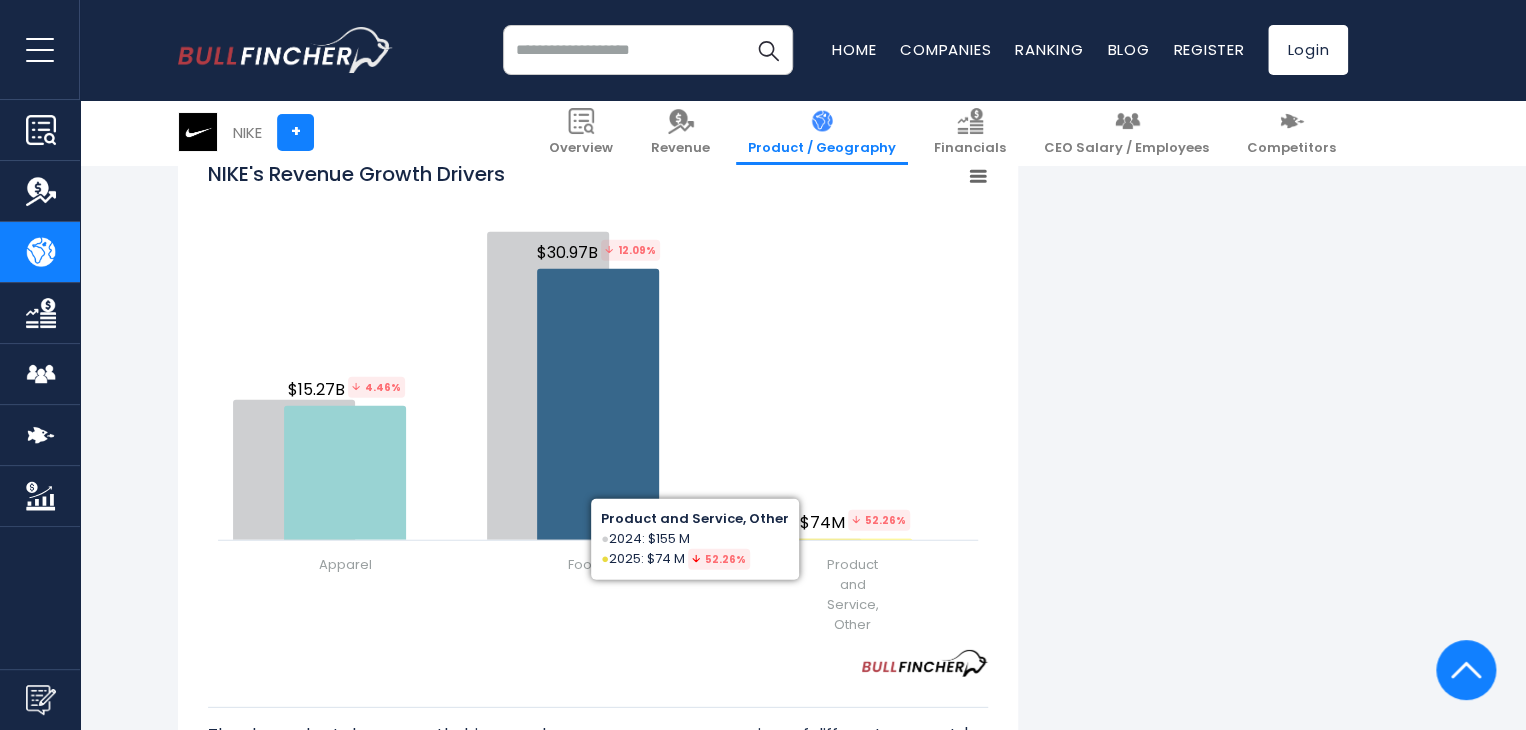 scroll, scrollTop: 2500, scrollLeft: 0, axis: vertical 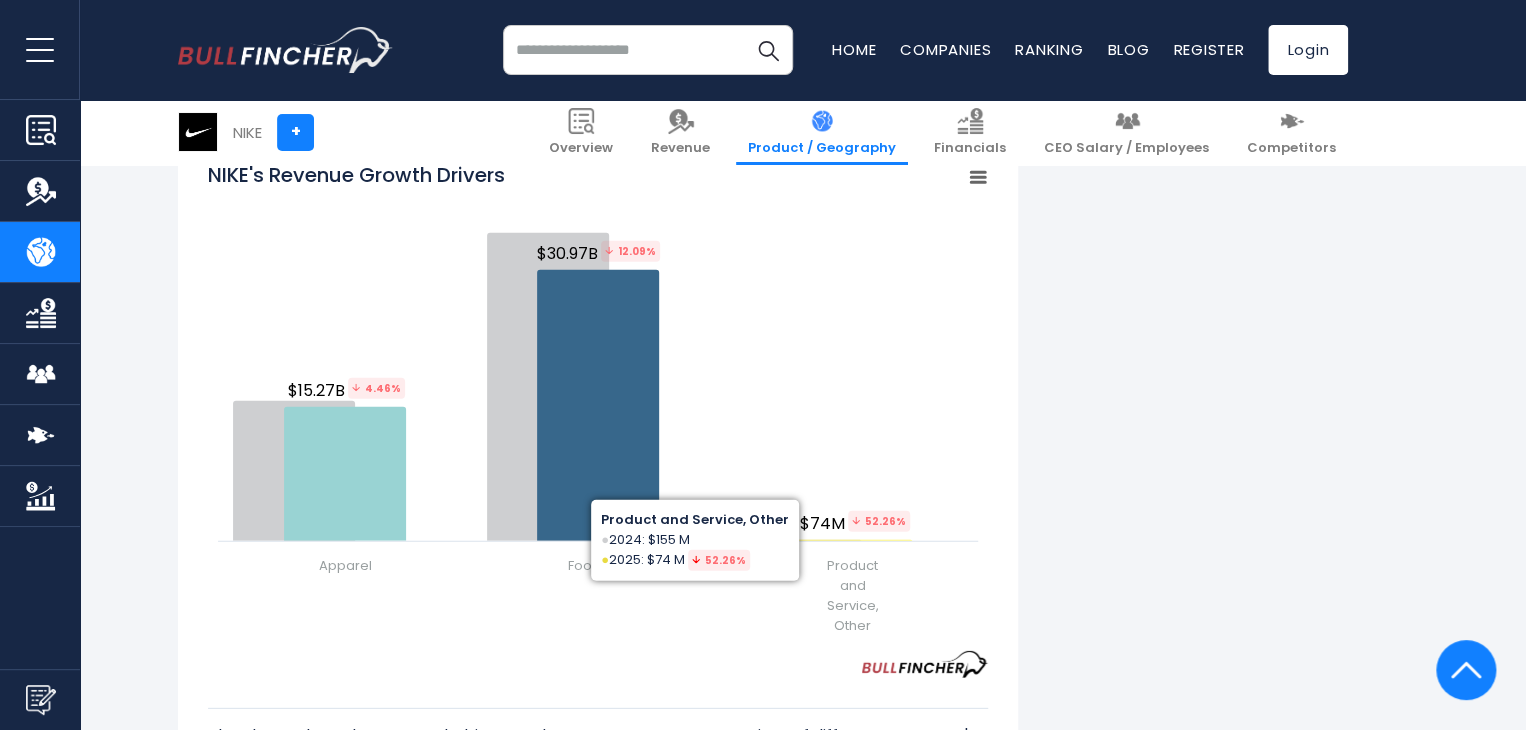 click 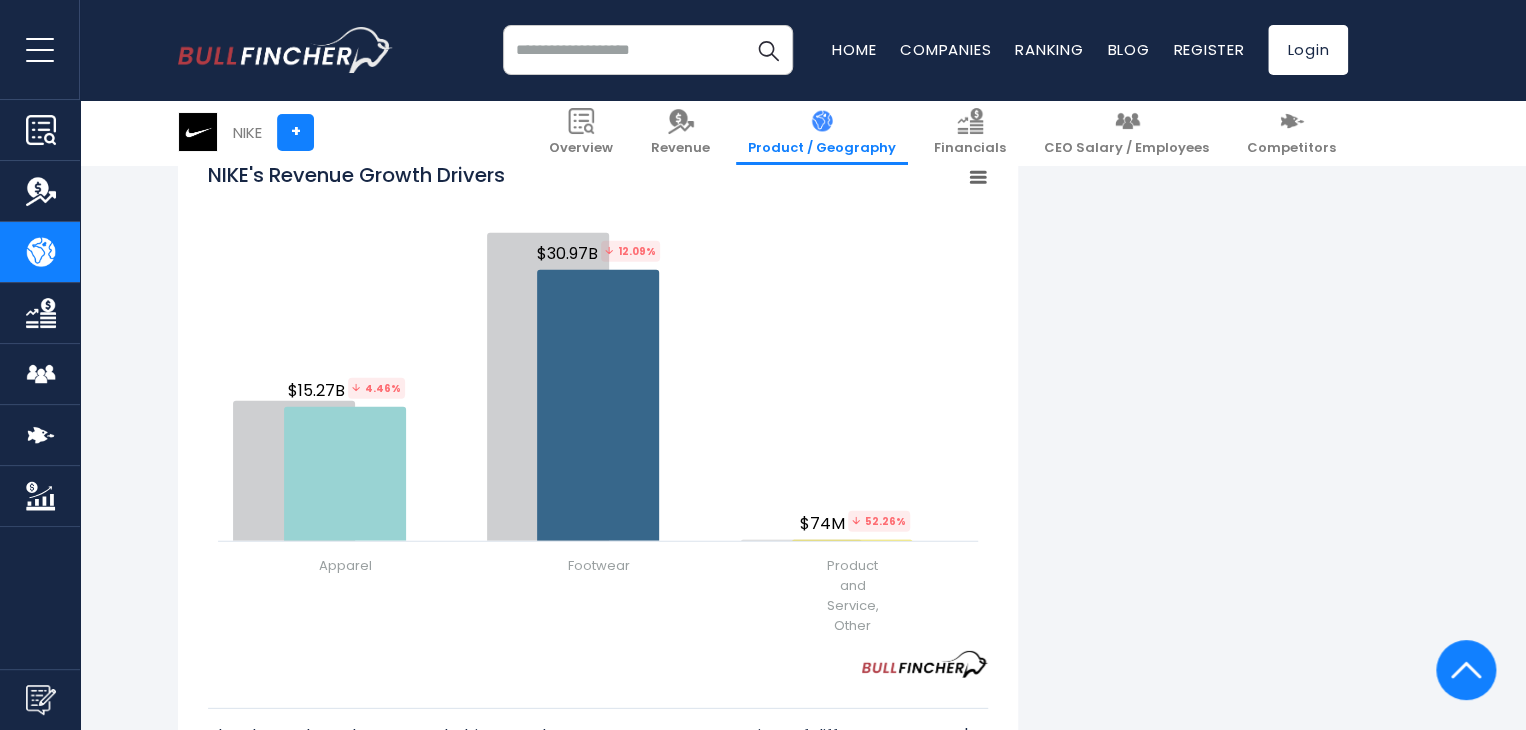 click on "NIKE's Revenue Growth Drivers
Created with Highcharts 12.1.2 Chart context menu NIKE's Revenue Growth Drivers Apparel Footwear Product and Service, Other $15.27B
4.46%
$30.97B
$74M
Product and Service, Other ●   2024: $155  M" at bounding box center (598, 513) 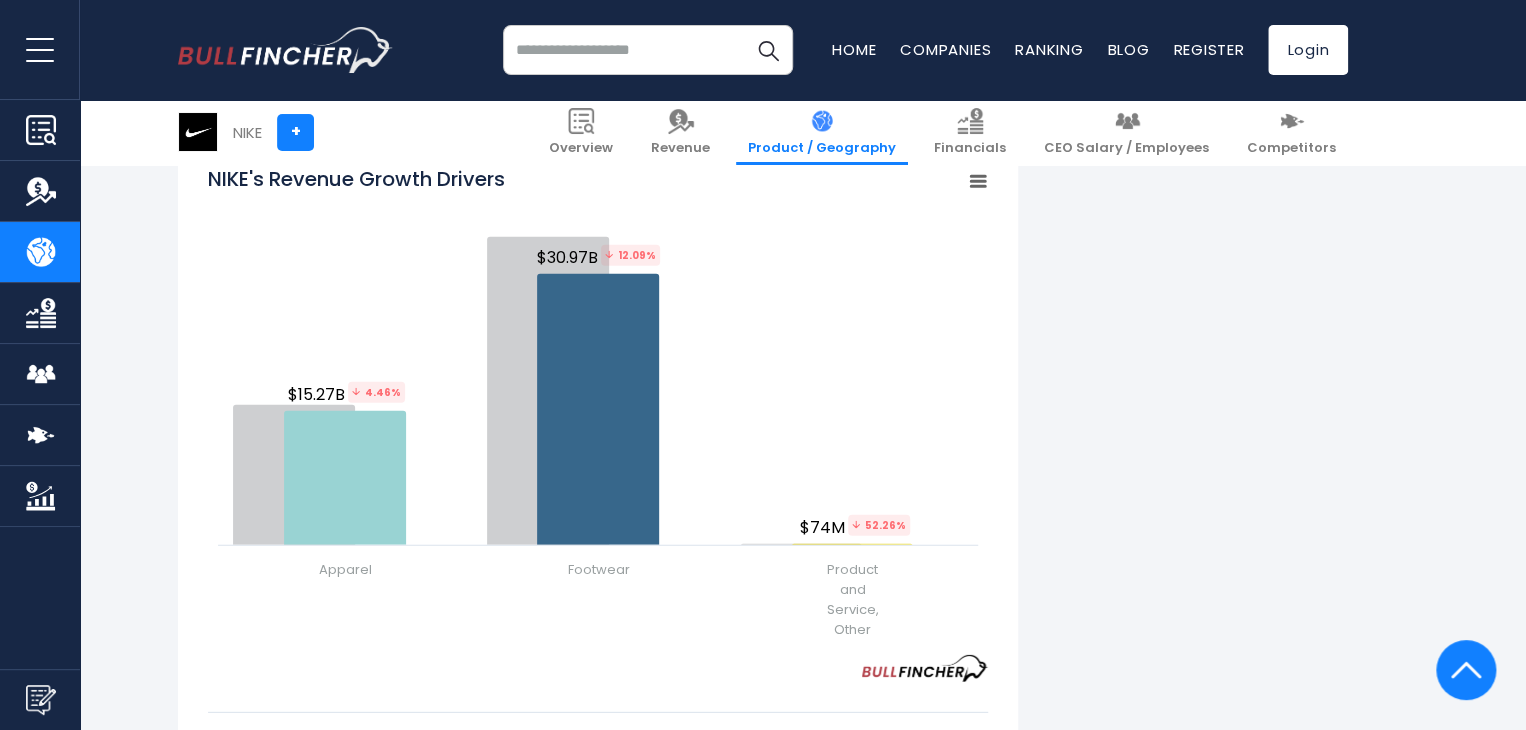 scroll, scrollTop: 2400, scrollLeft: 0, axis: vertical 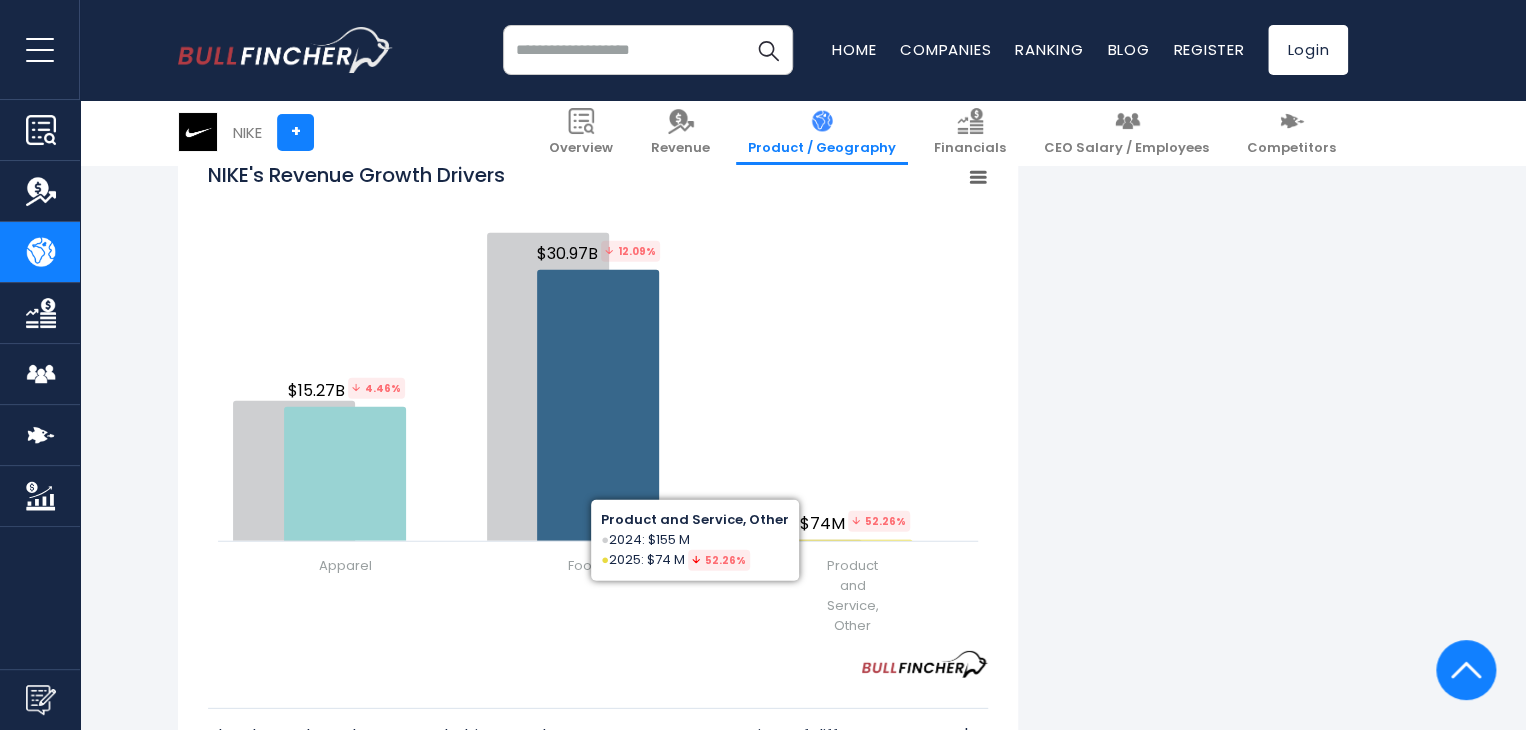 drag, startPoint x: 992, startPoint y: 416, endPoint x: 937, endPoint y: 437, distance: 58.872746 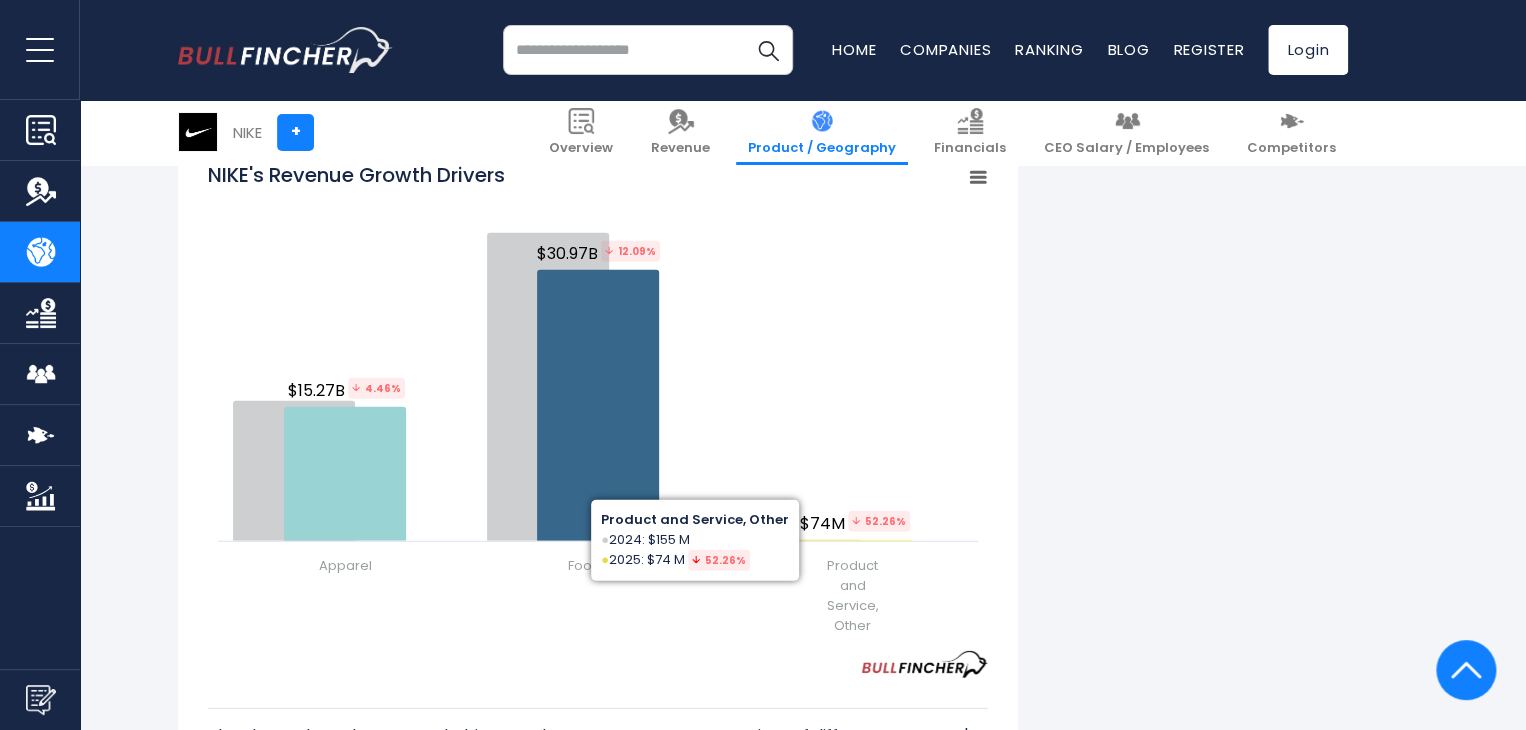 click 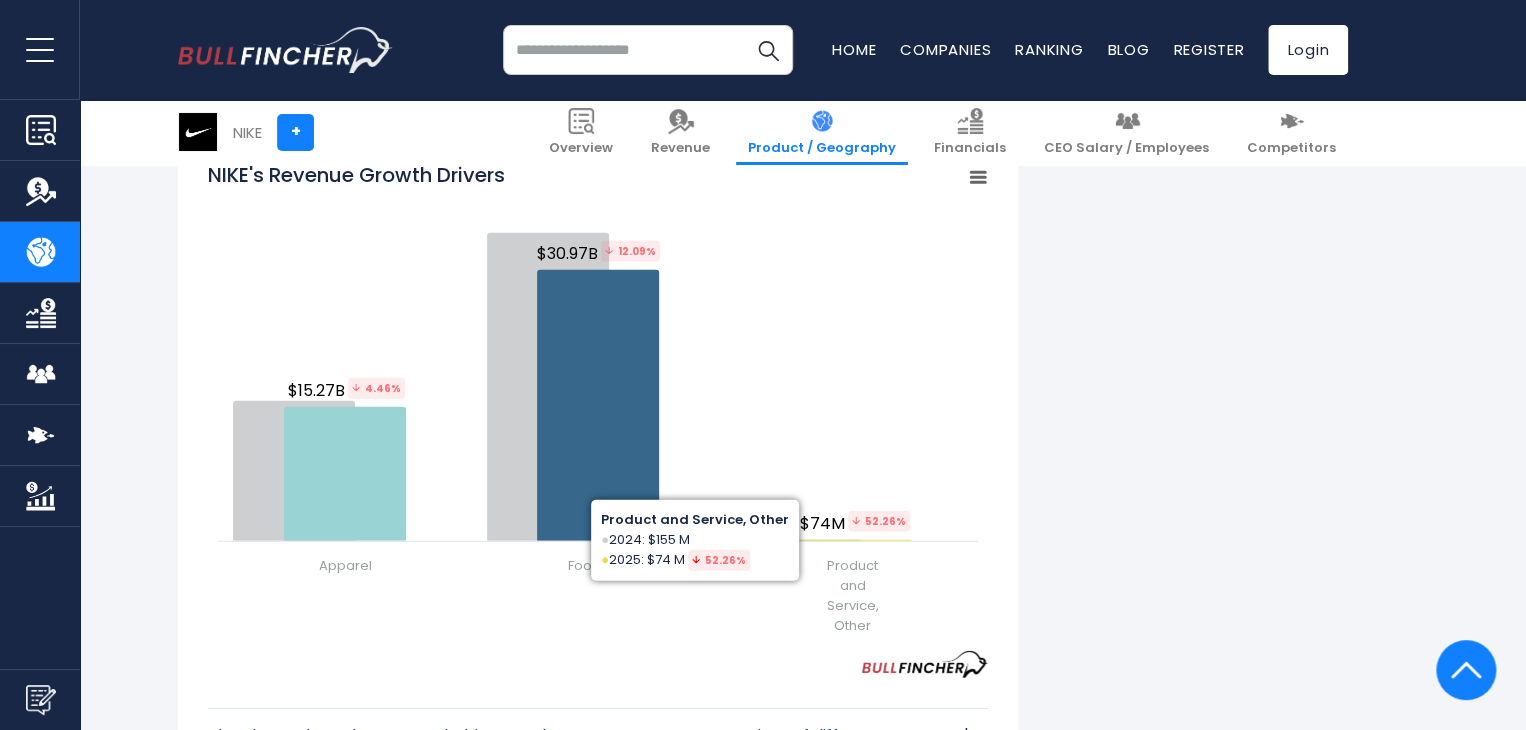 click 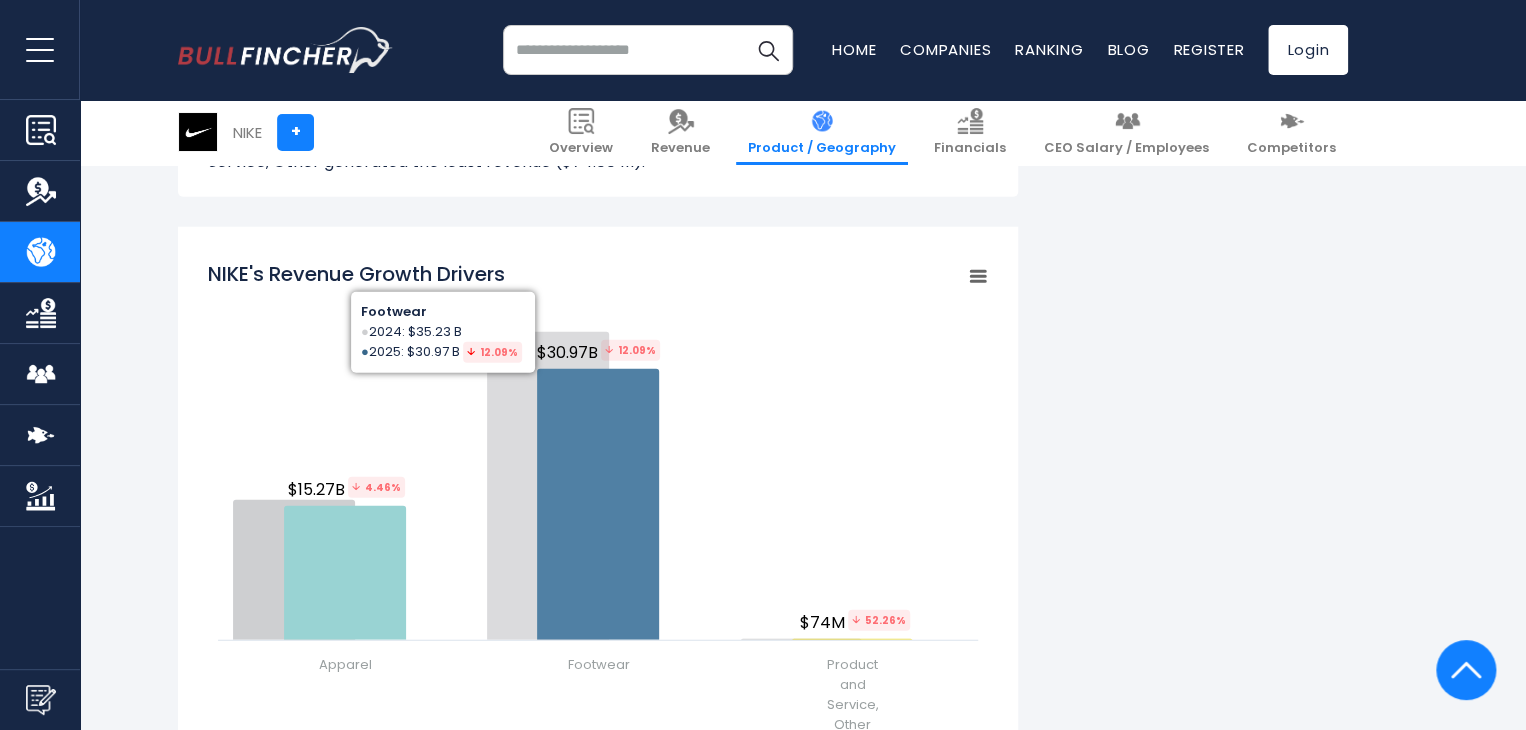 scroll, scrollTop: 2400, scrollLeft: 0, axis: vertical 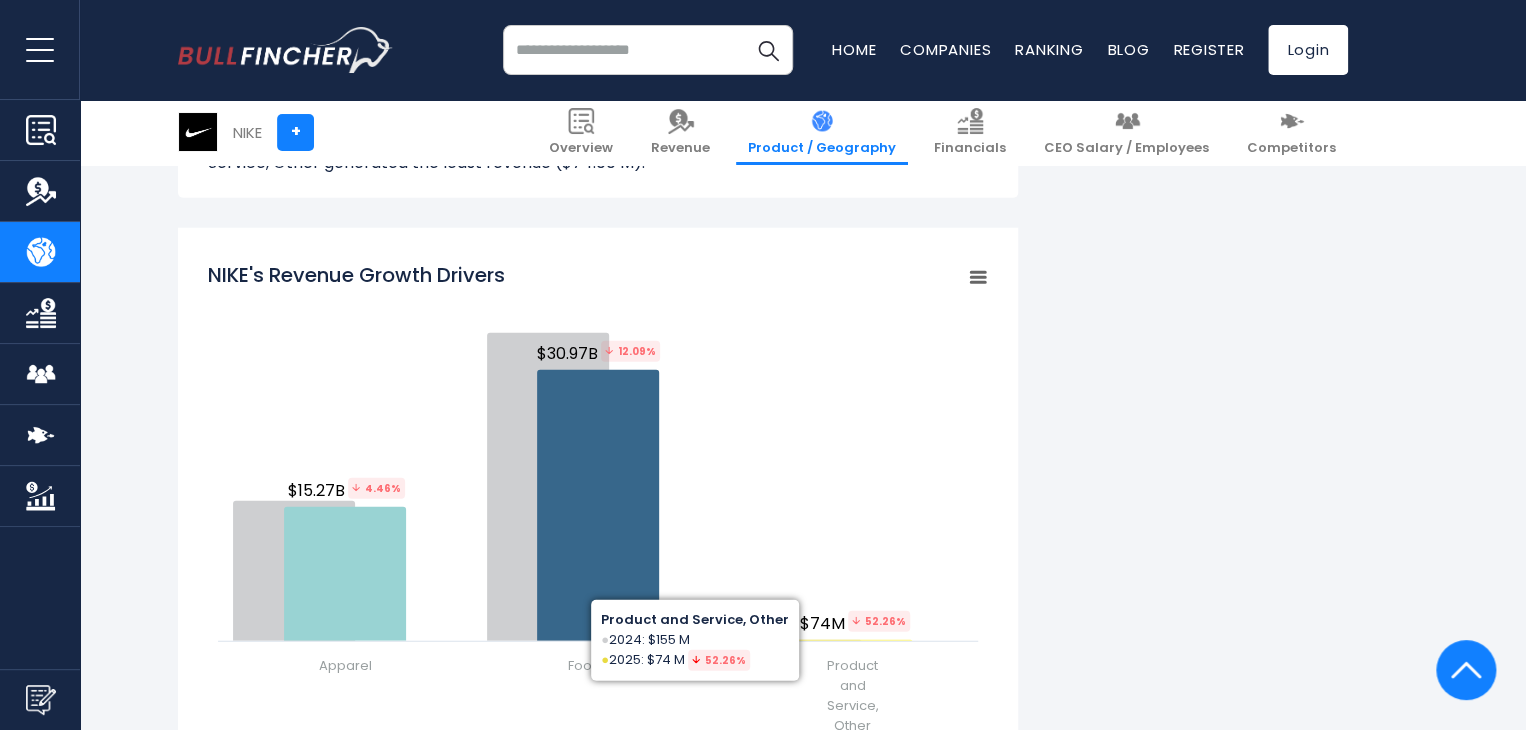 click 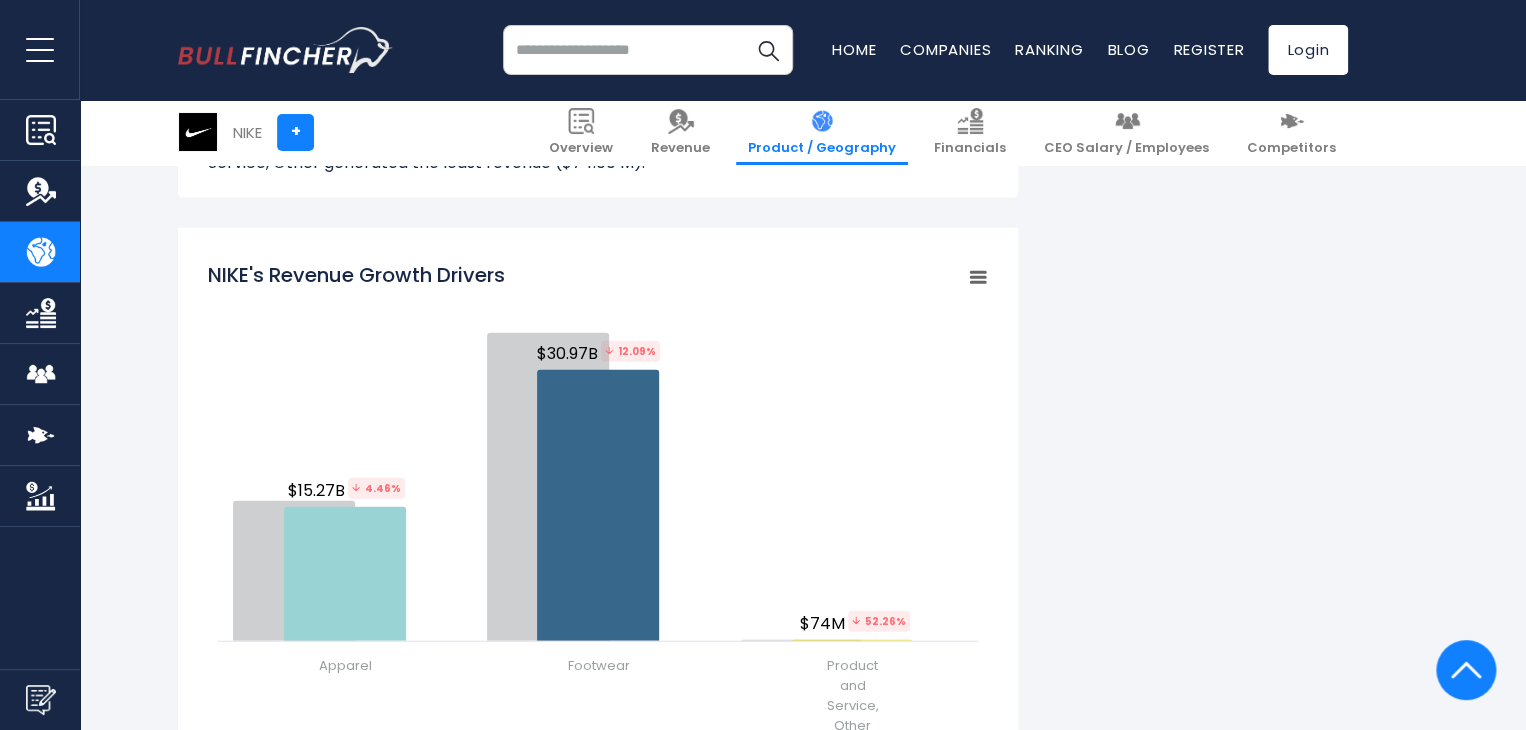 click on "NIKE's Revenue by Segment
In fiscal year 2025,
NIKE's
revenue by segment (products & services) are as follows:
Apparel:
$15.27 B
Footwear:
$30.97 B Product and Service, Other:  Learn more about NIKE’s  30.63 %" at bounding box center (763, 106) 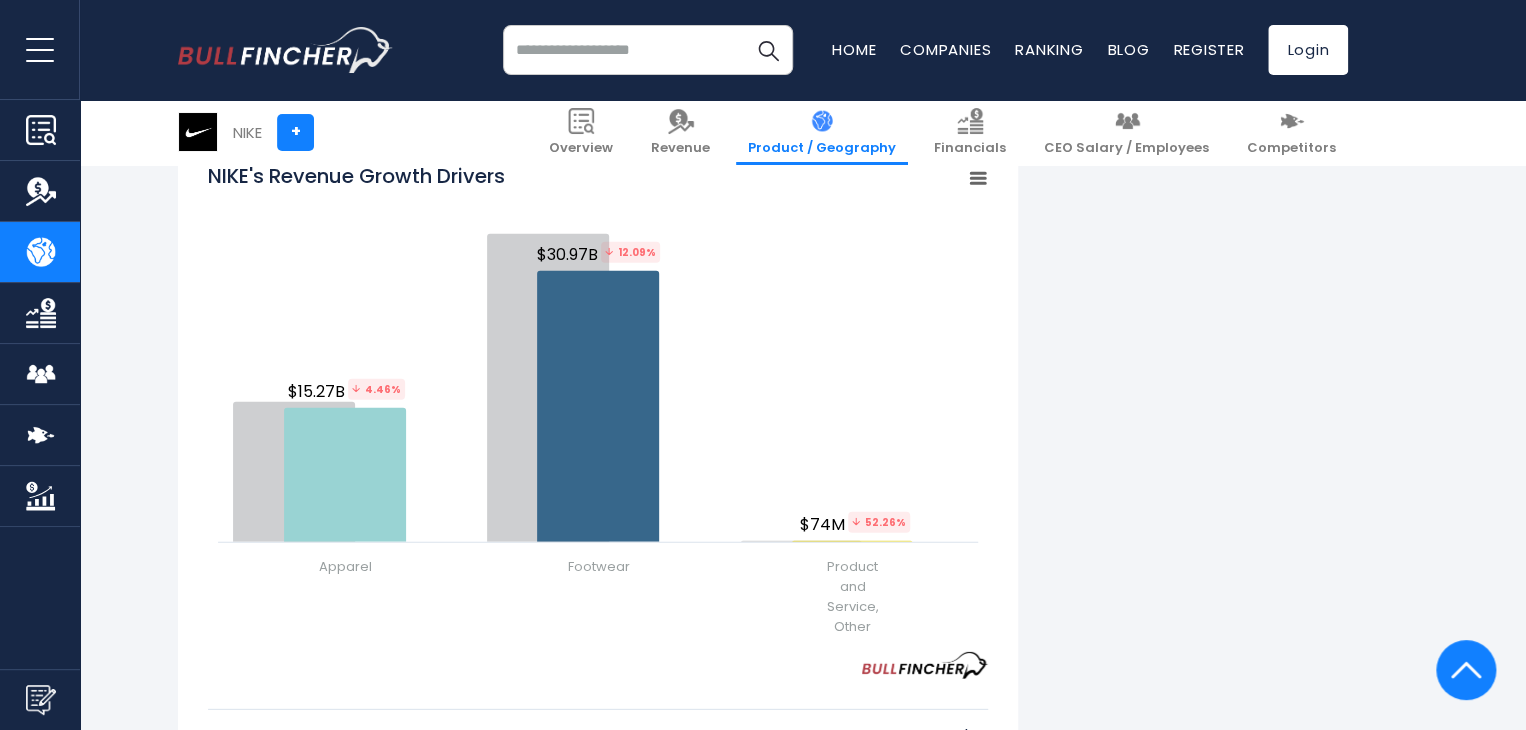 scroll, scrollTop: 2500, scrollLeft: 0, axis: vertical 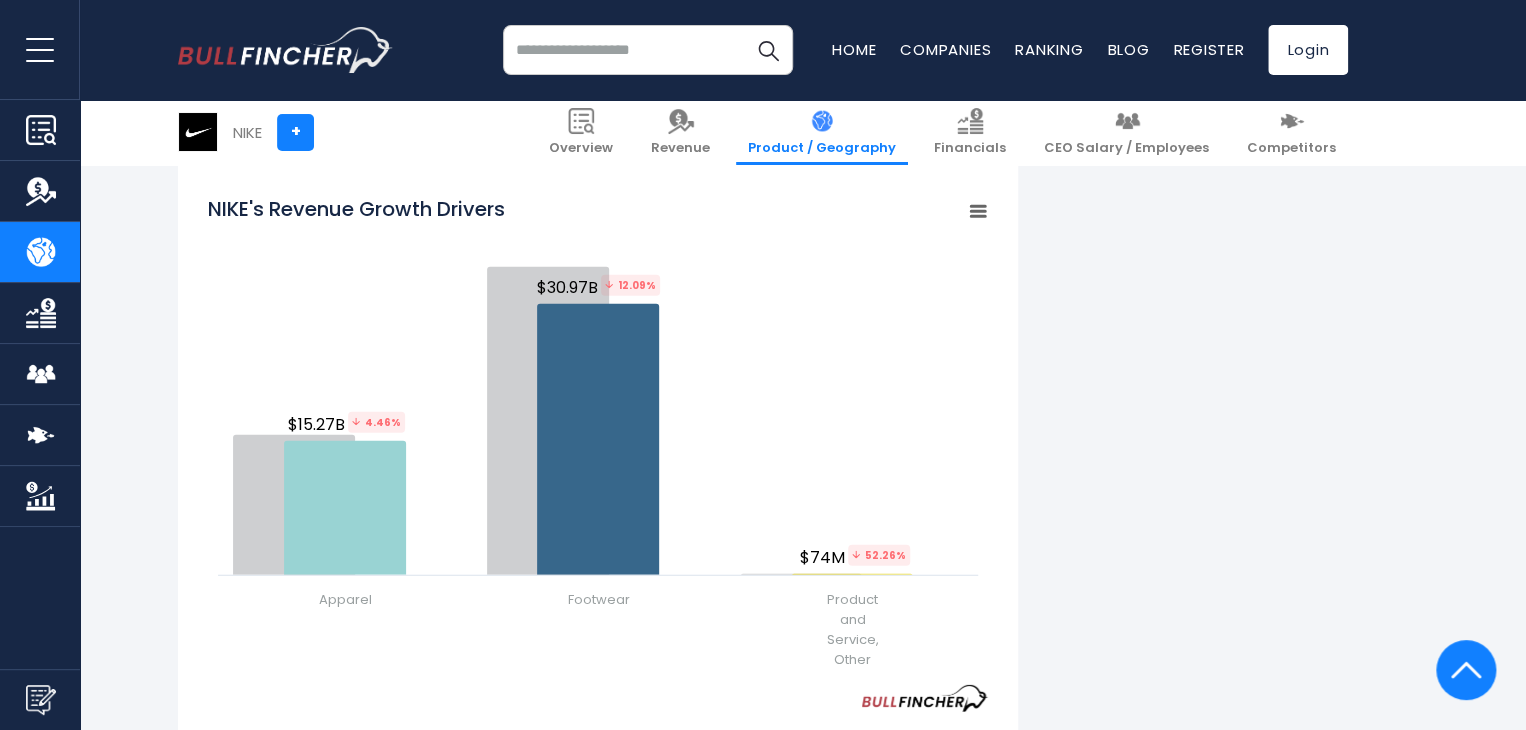 drag, startPoint x: 1476, startPoint y: 432, endPoint x: 1351, endPoint y: 509, distance: 146.8128 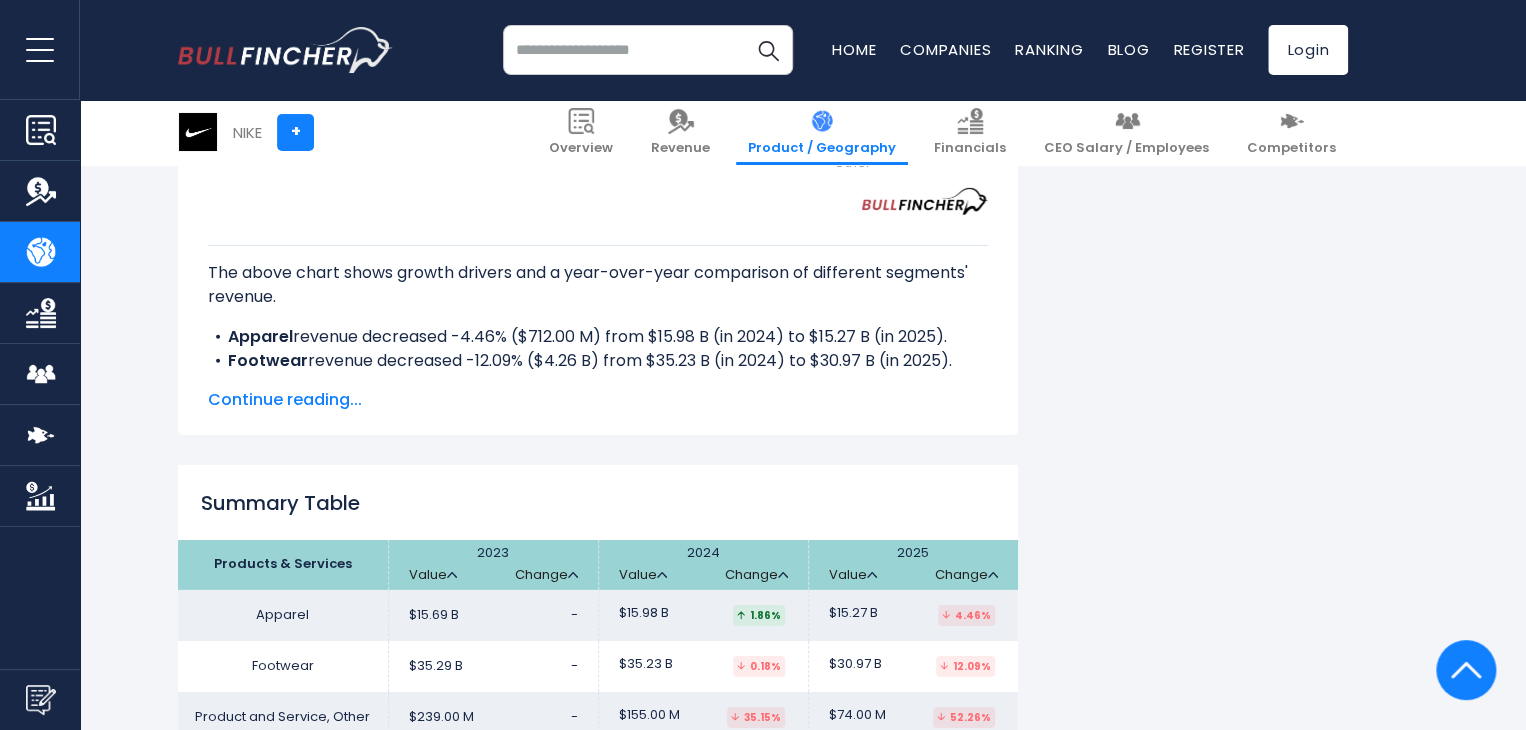 scroll, scrollTop: 2966, scrollLeft: 0, axis: vertical 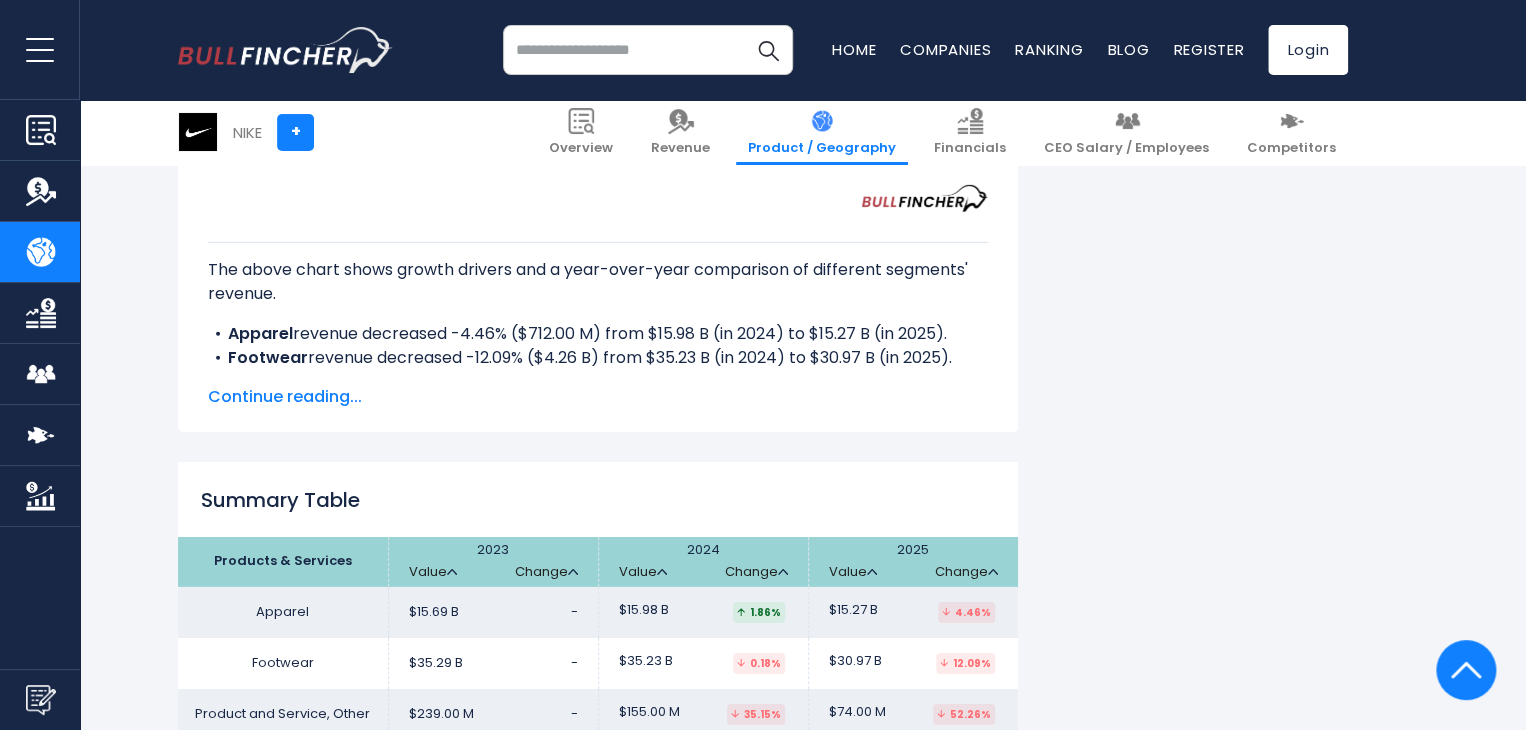 click on "Continue reading..." at bounding box center [598, 397] 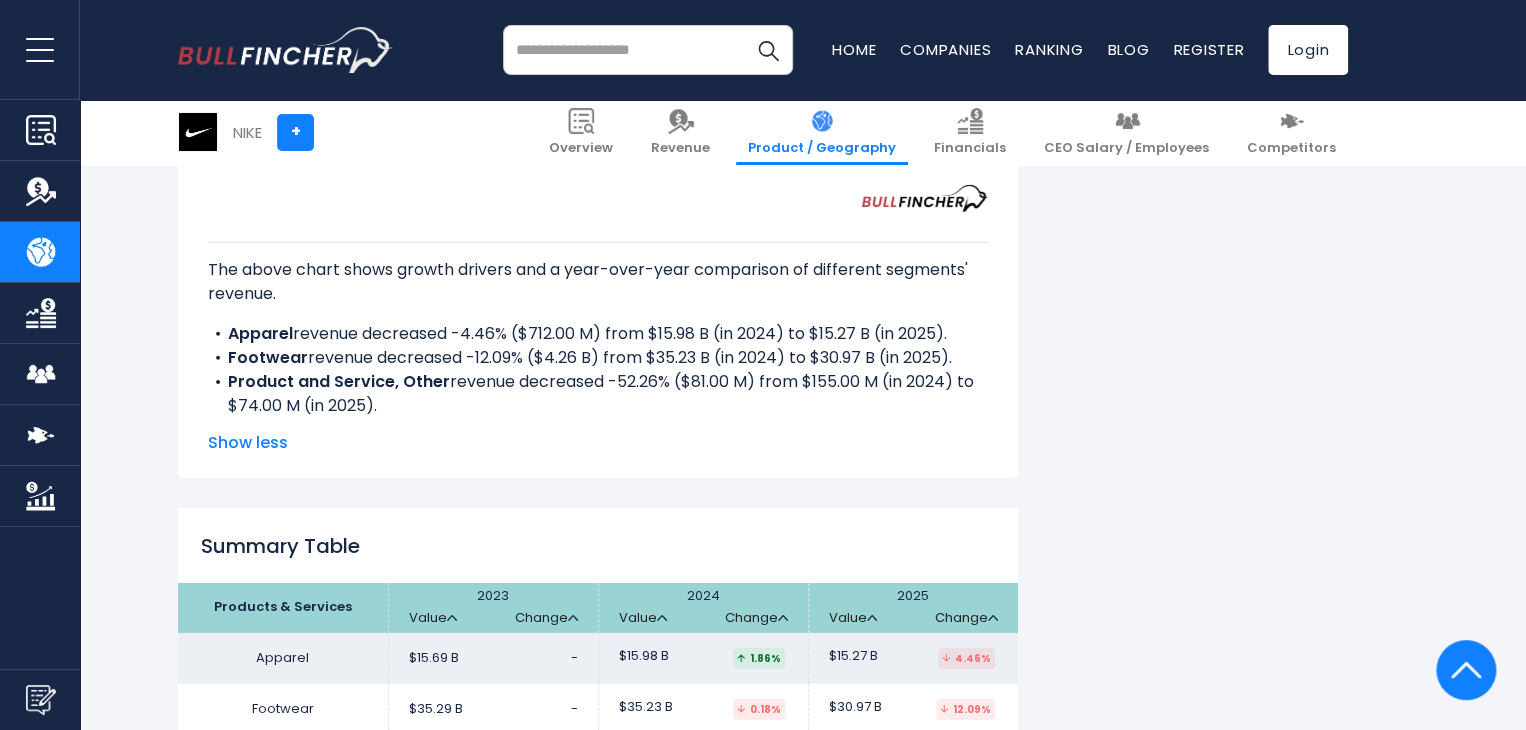 drag, startPoint x: 206, startPoint y: 261, endPoint x: 544, endPoint y: 416, distance: 371.8454 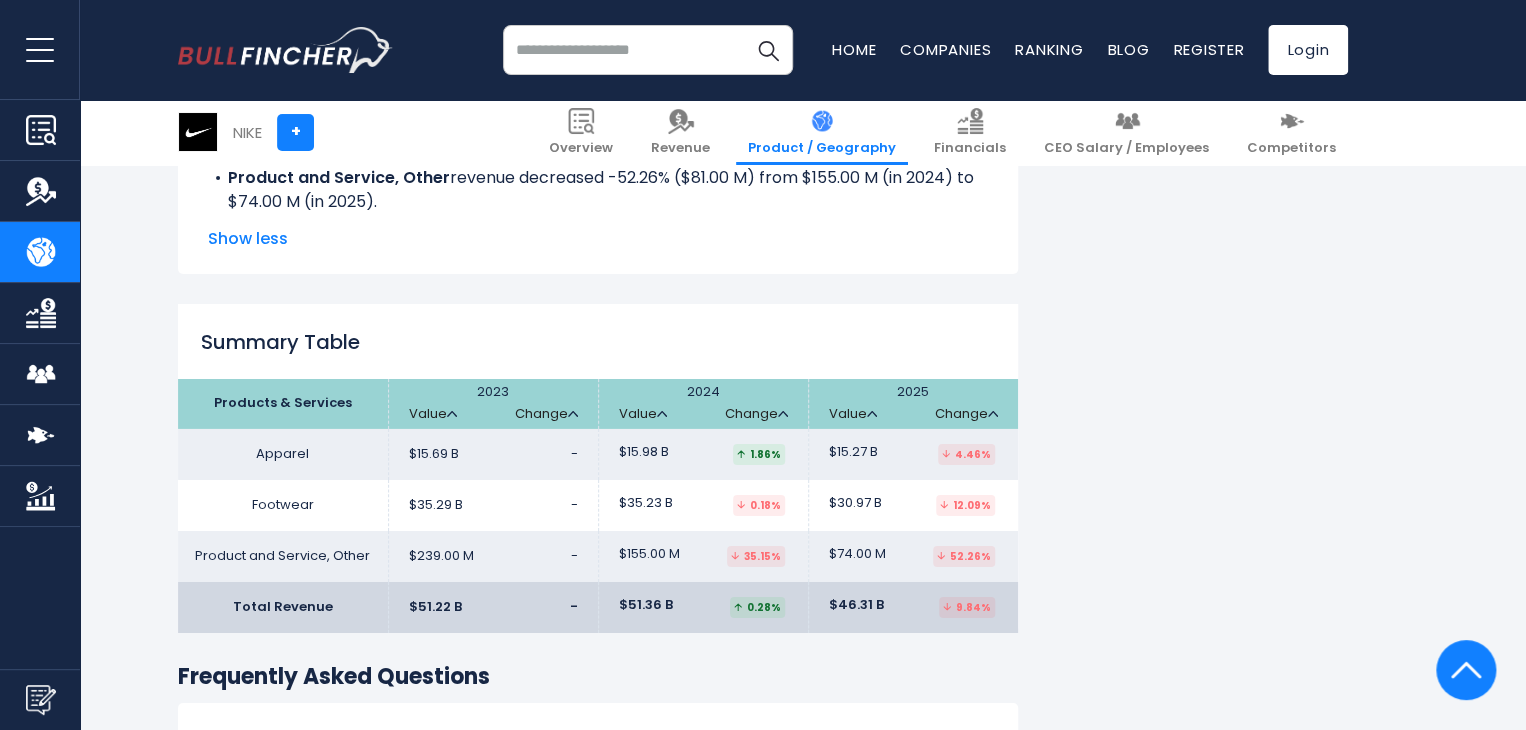 scroll, scrollTop: 3166, scrollLeft: 0, axis: vertical 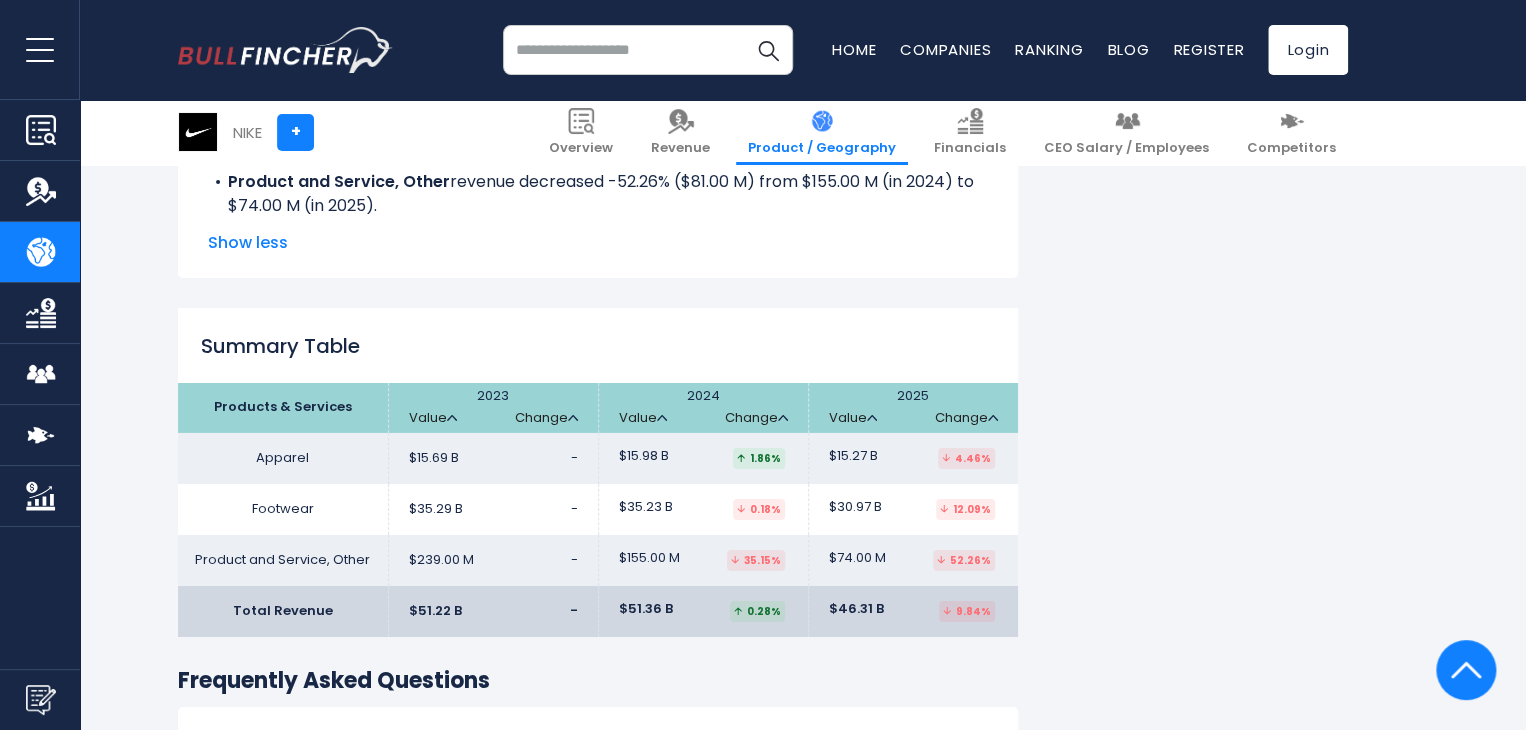 click on "Show less" at bounding box center [598, 243] 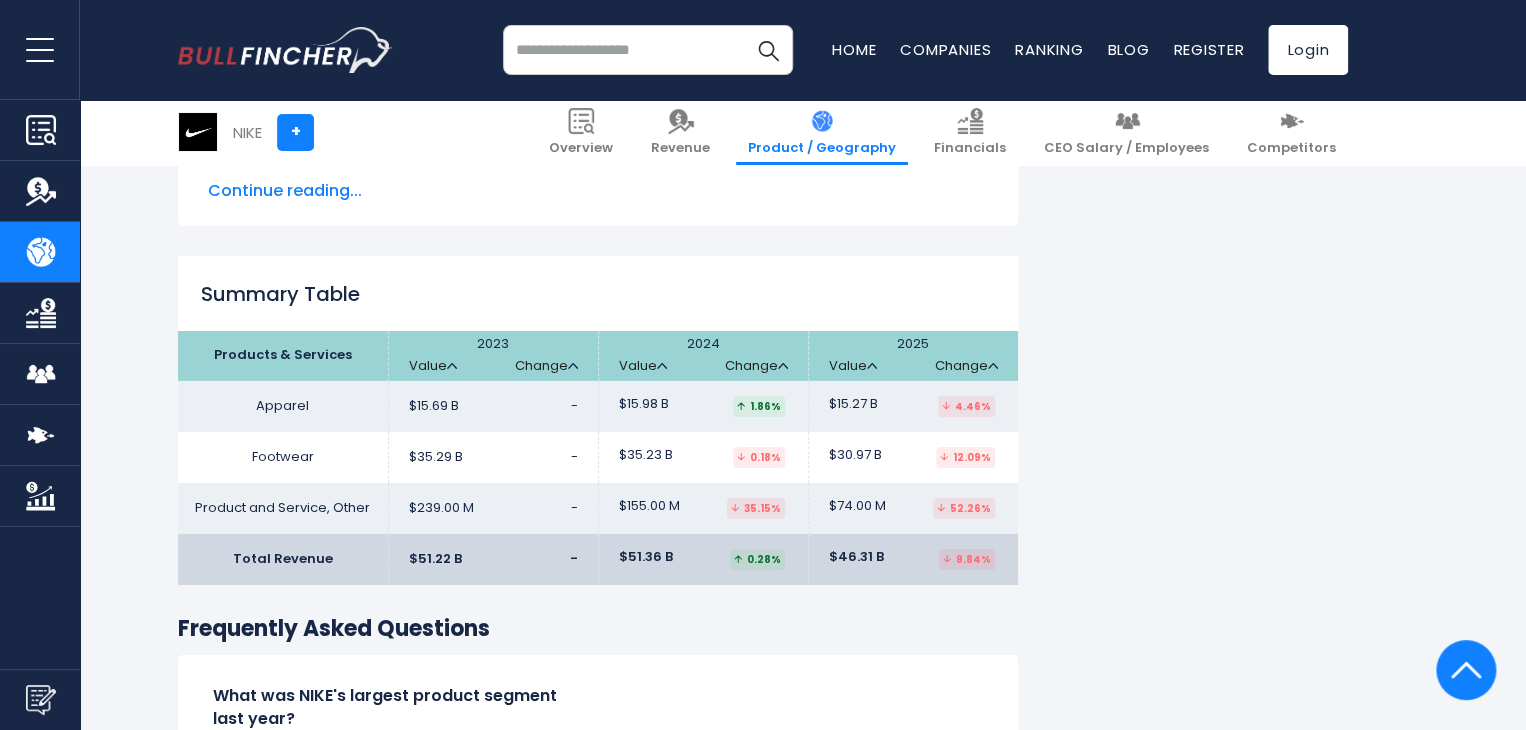 scroll, scrollTop: 3166, scrollLeft: 0, axis: vertical 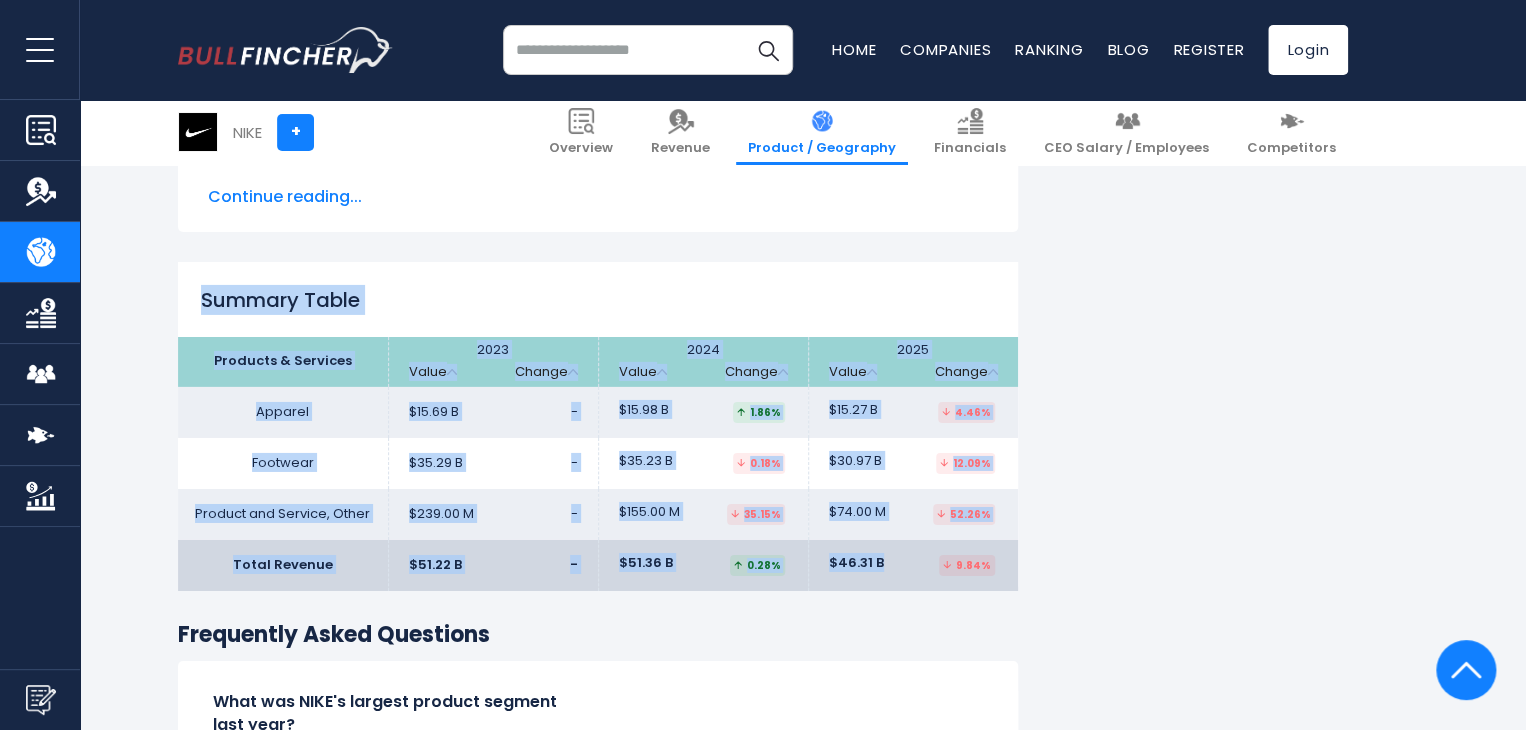 drag, startPoint x: 200, startPoint y: 292, endPoint x: 946, endPoint y: 572, distance: 796.81616 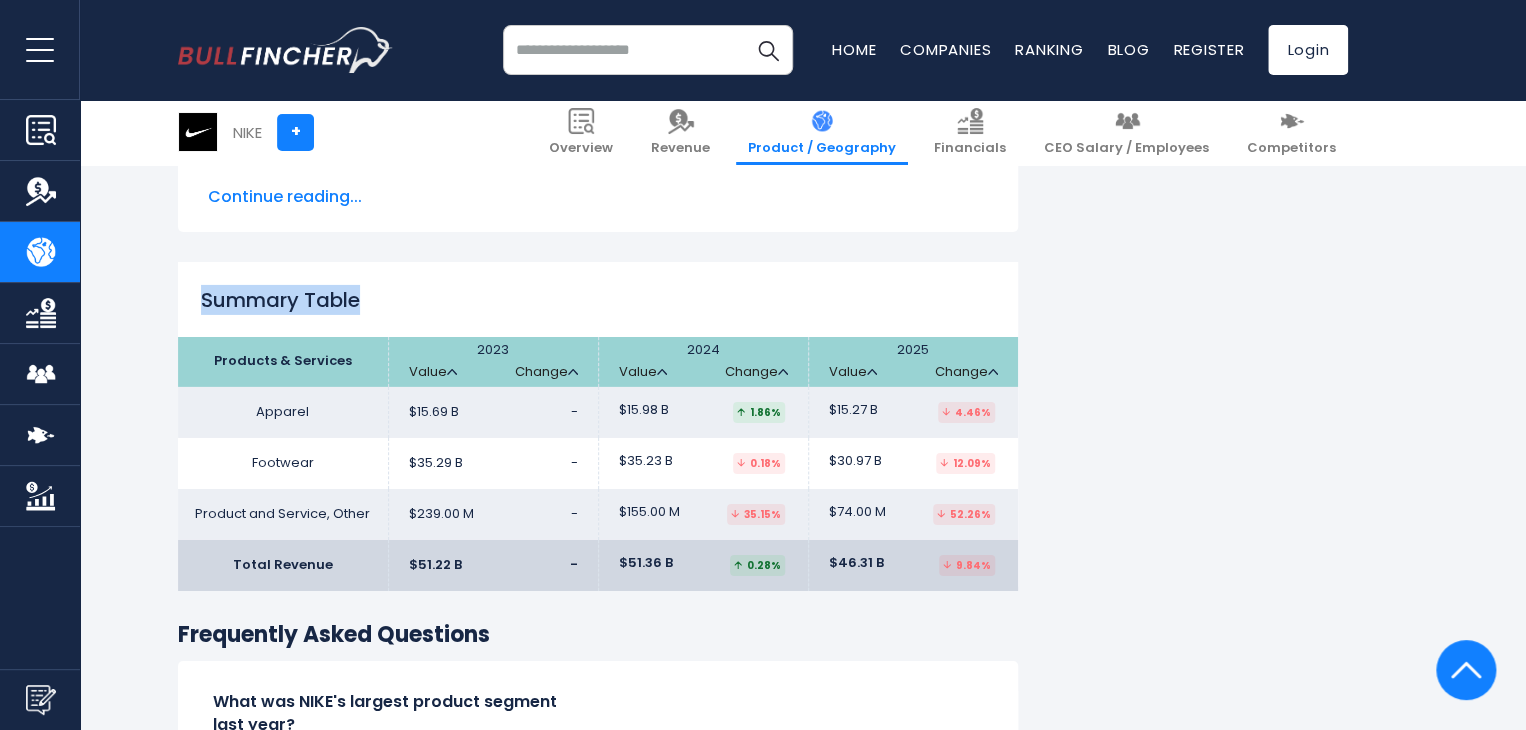 drag, startPoint x: 195, startPoint y: 293, endPoint x: 368, endPoint y: 324, distance: 175.75551 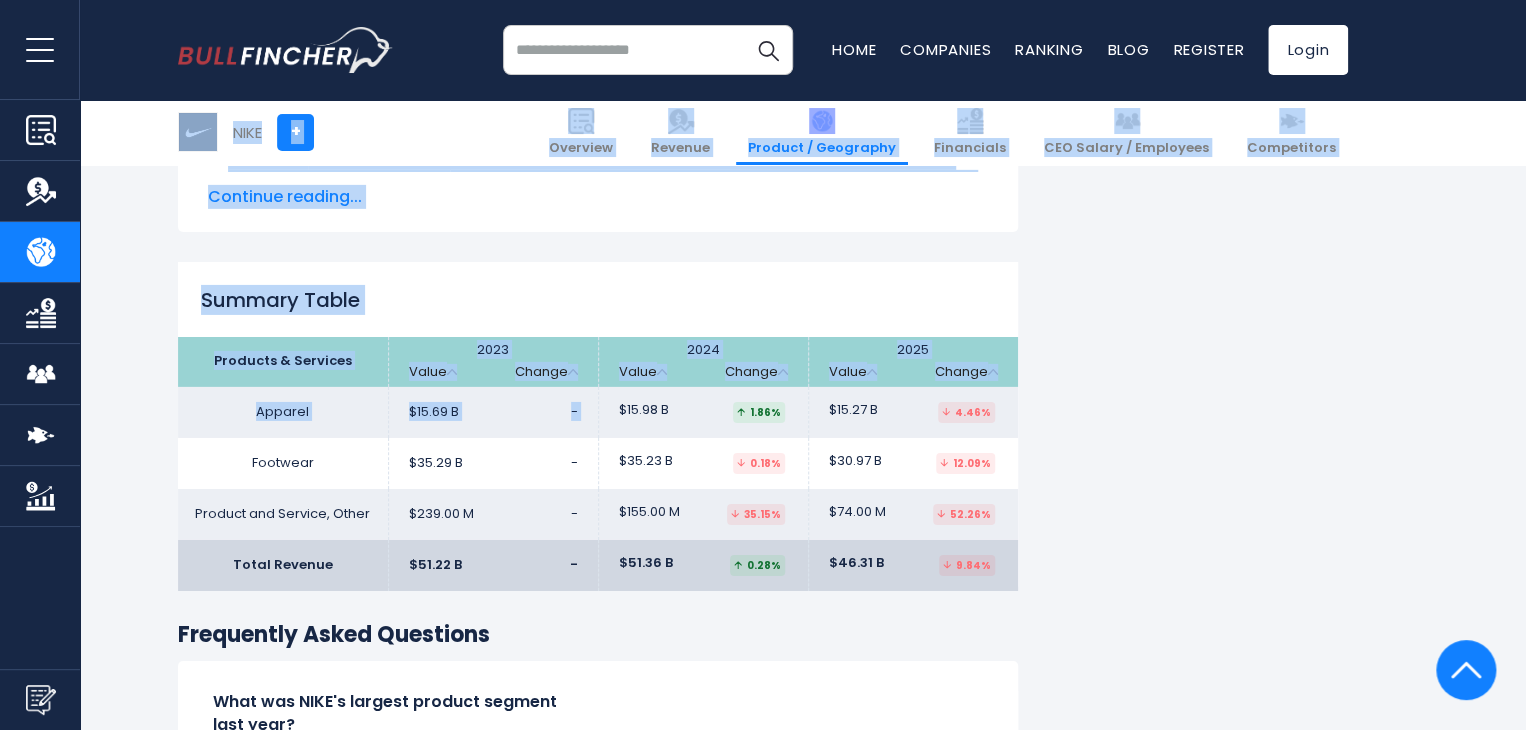 drag, startPoint x: 1020, startPoint y: 231, endPoint x: 1535, endPoint y: 8, distance: 561.20764 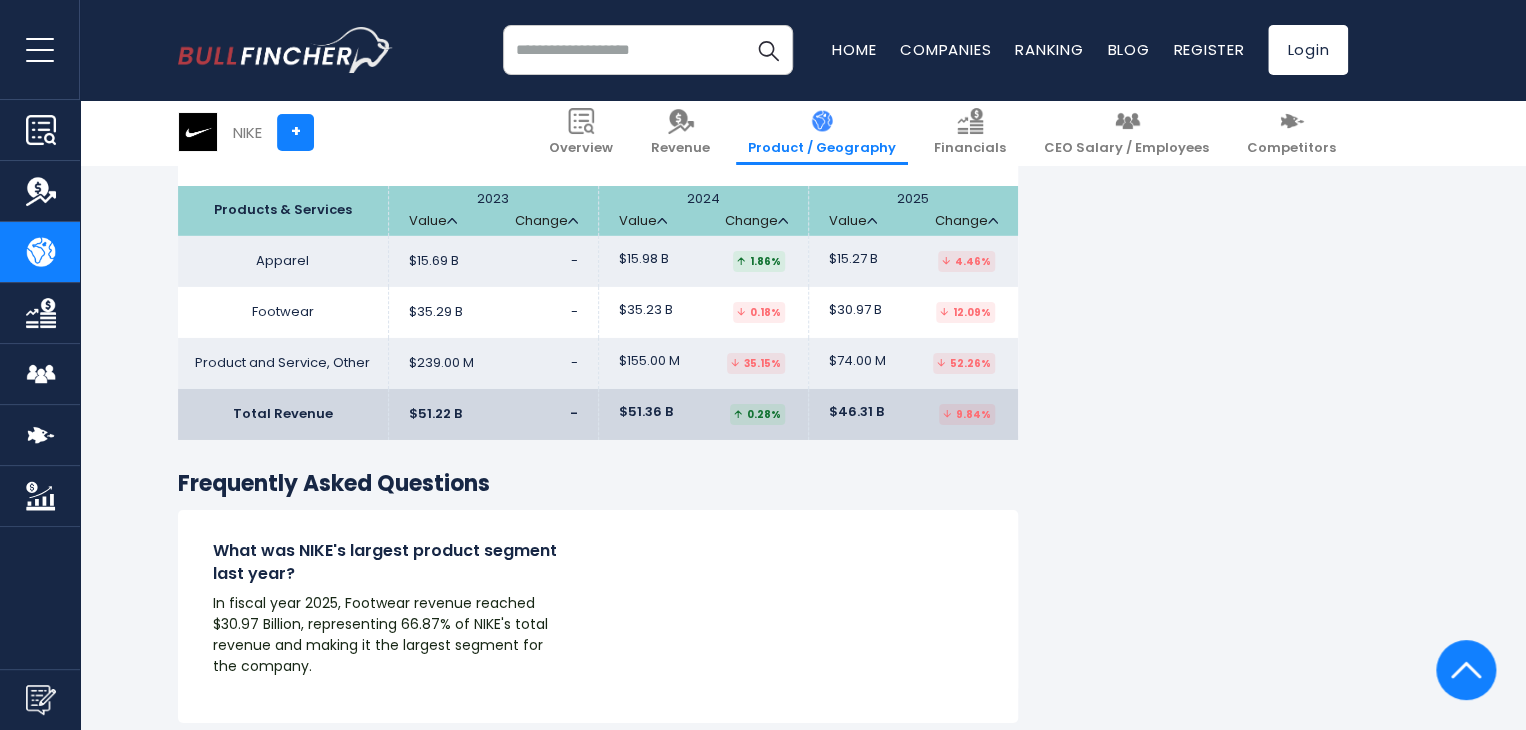 scroll, scrollTop: 0, scrollLeft: 0, axis: both 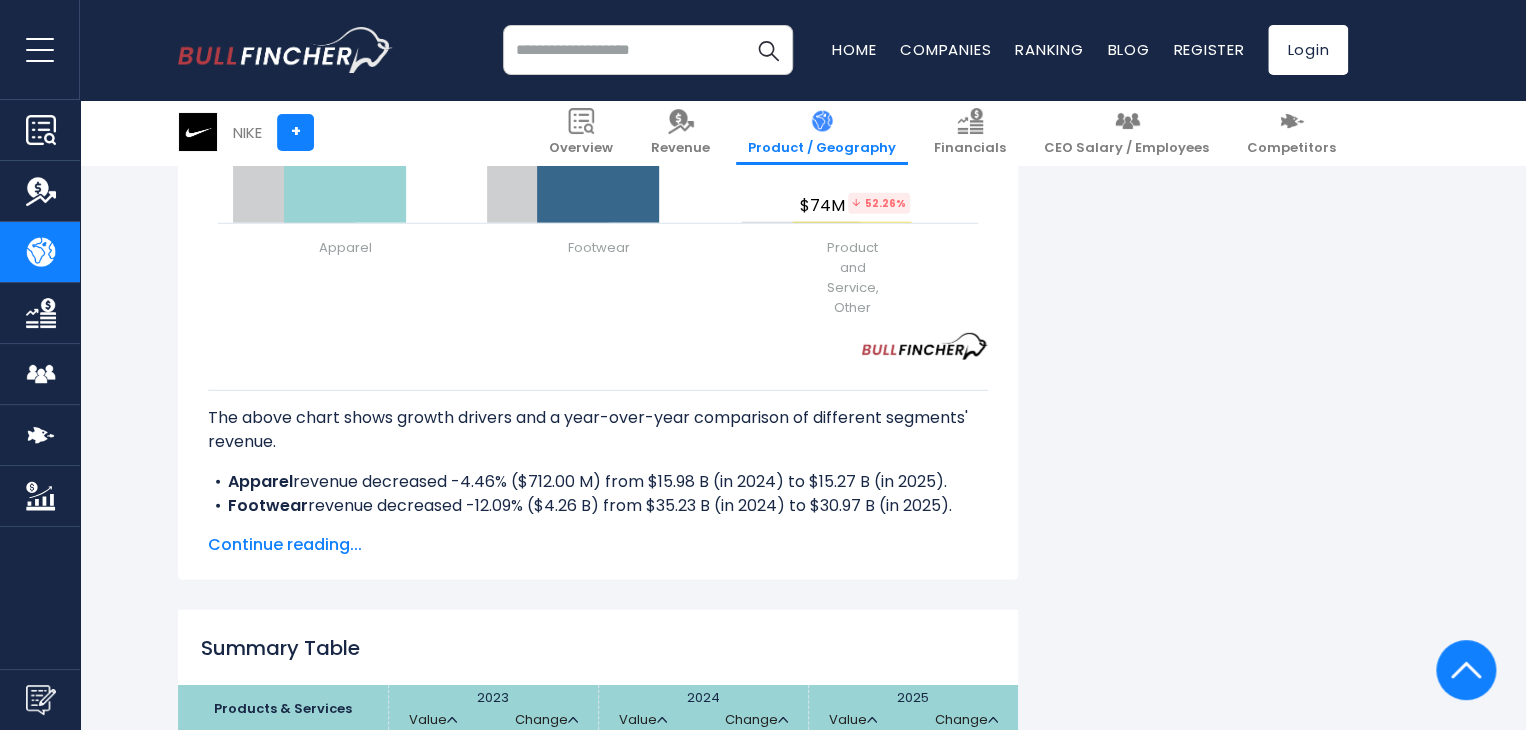 click on "Continue reading..." at bounding box center (598, 545) 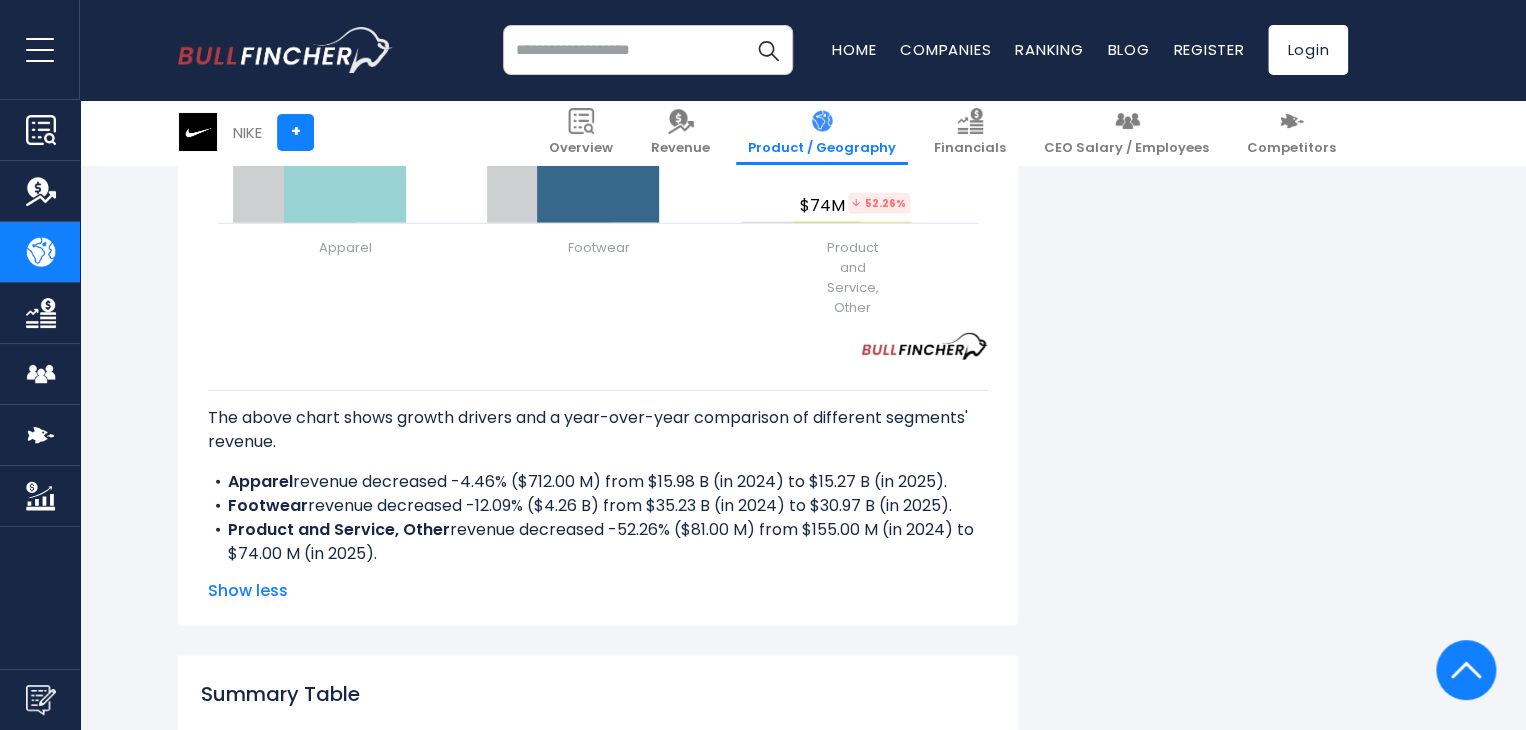 drag, startPoint x: 200, startPoint y: 406, endPoint x: 452, endPoint y: 564, distance: 297.4357 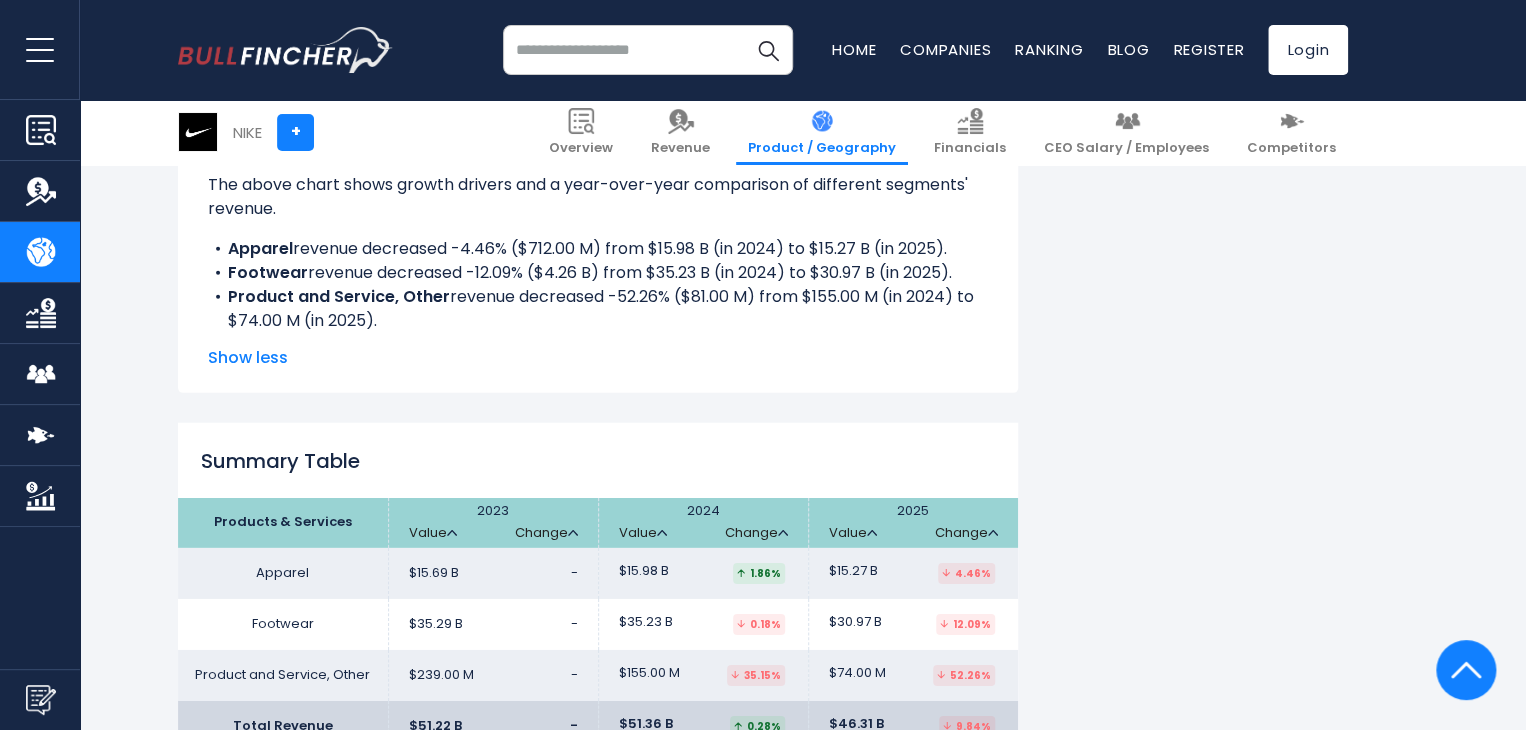 scroll, scrollTop: 3066, scrollLeft: 0, axis: vertical 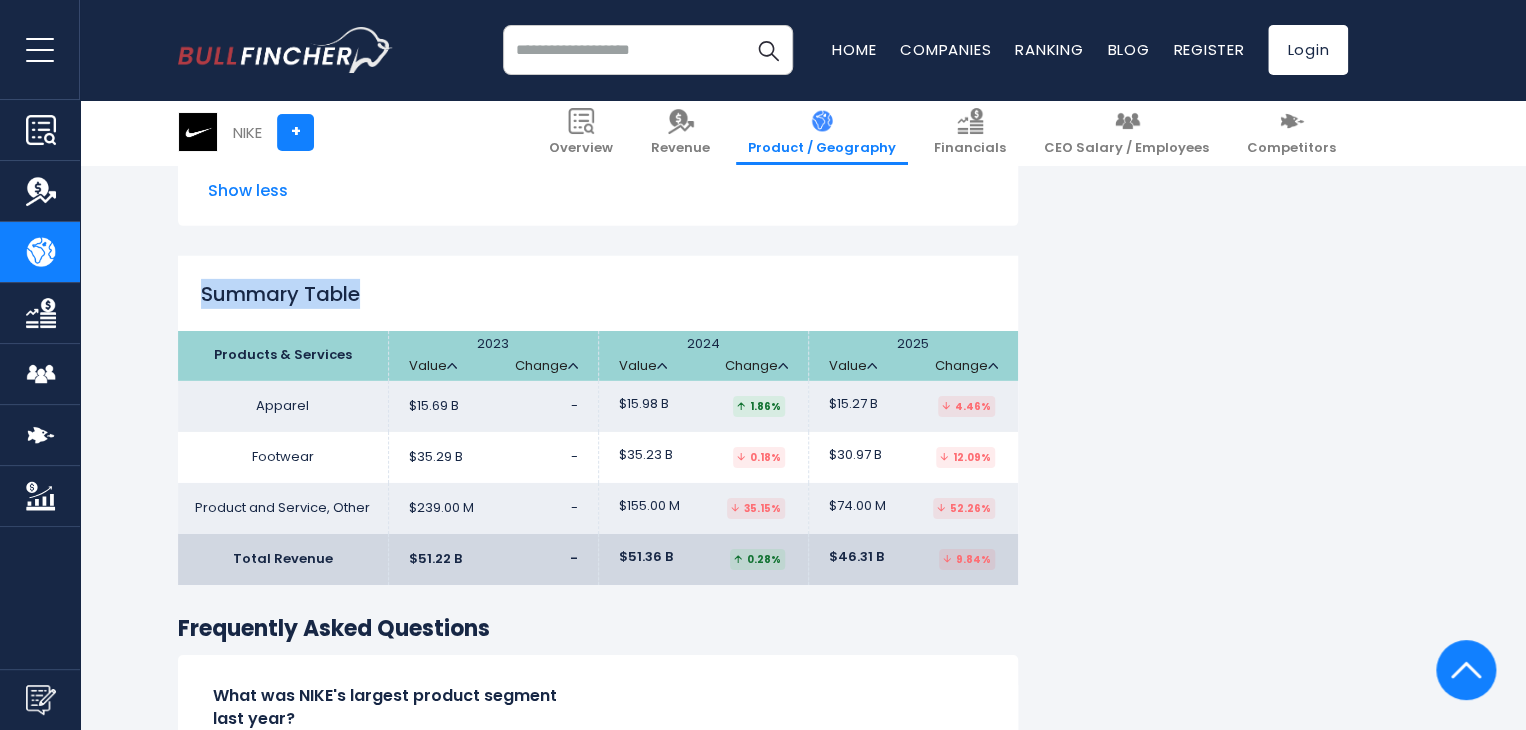 drag, startPoint x: 200, startPoint y: 294, endPoint x: 363, endPoint y: 316, distance: 164.47797 